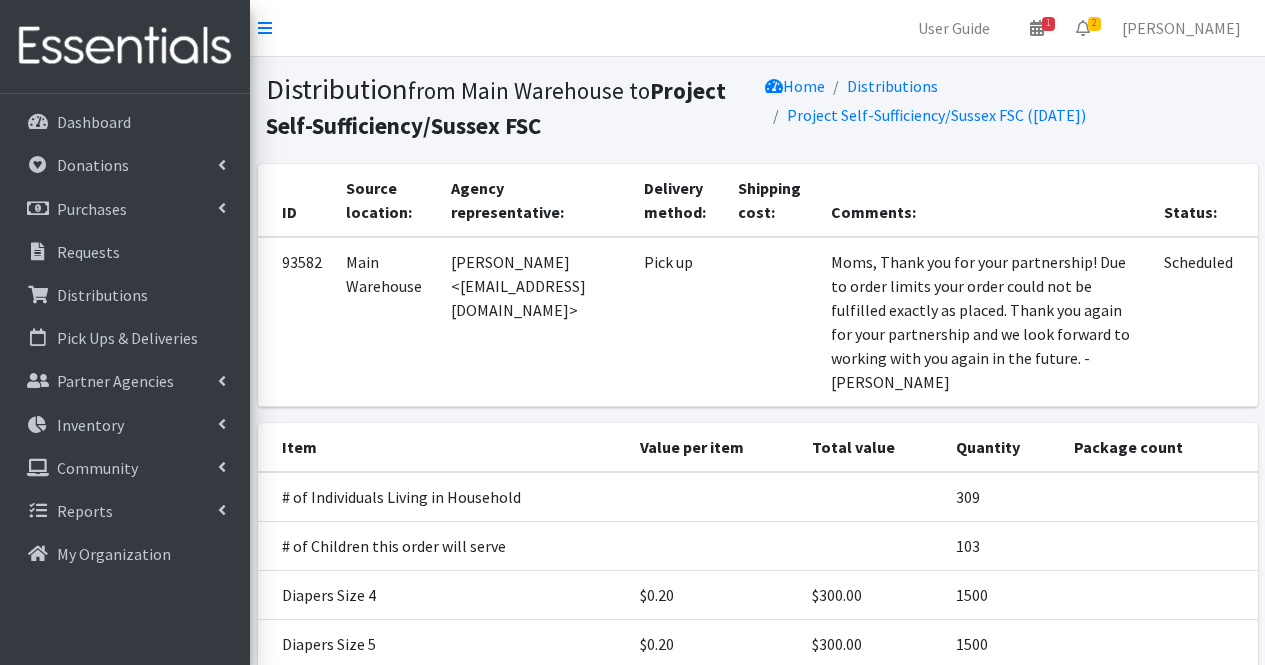 scroll, scrollTop: 0, scrollLeft: 0, axis: both 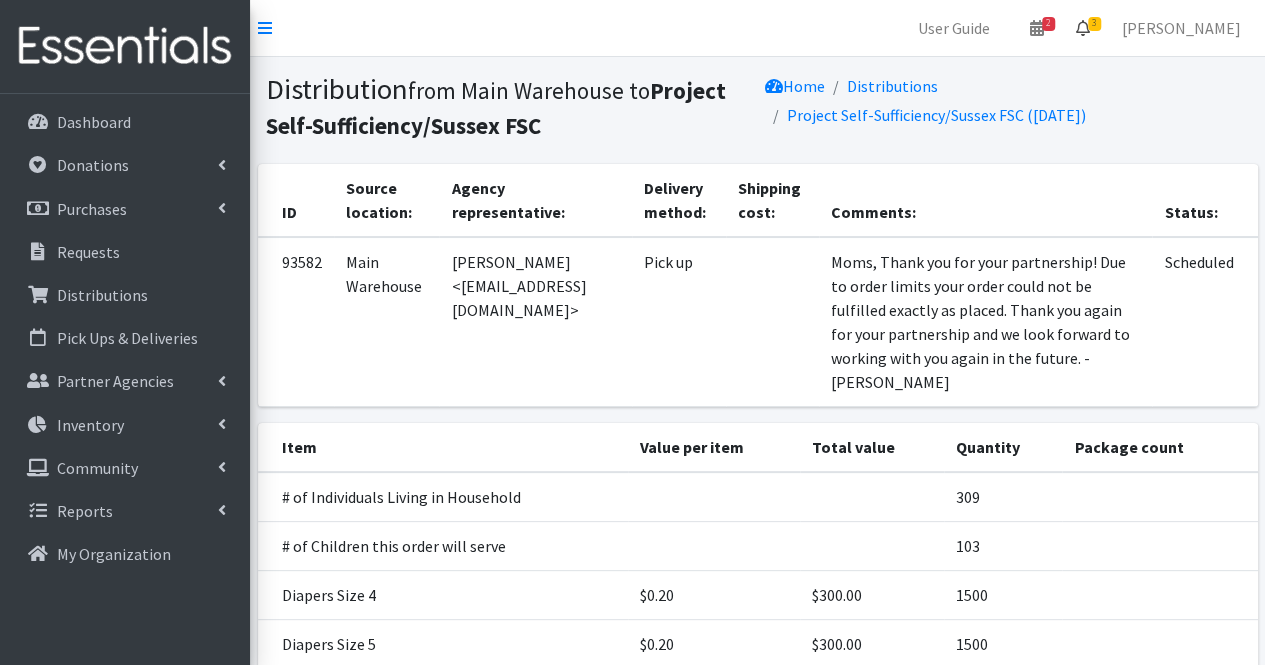click at bounding box center (1083, 28) 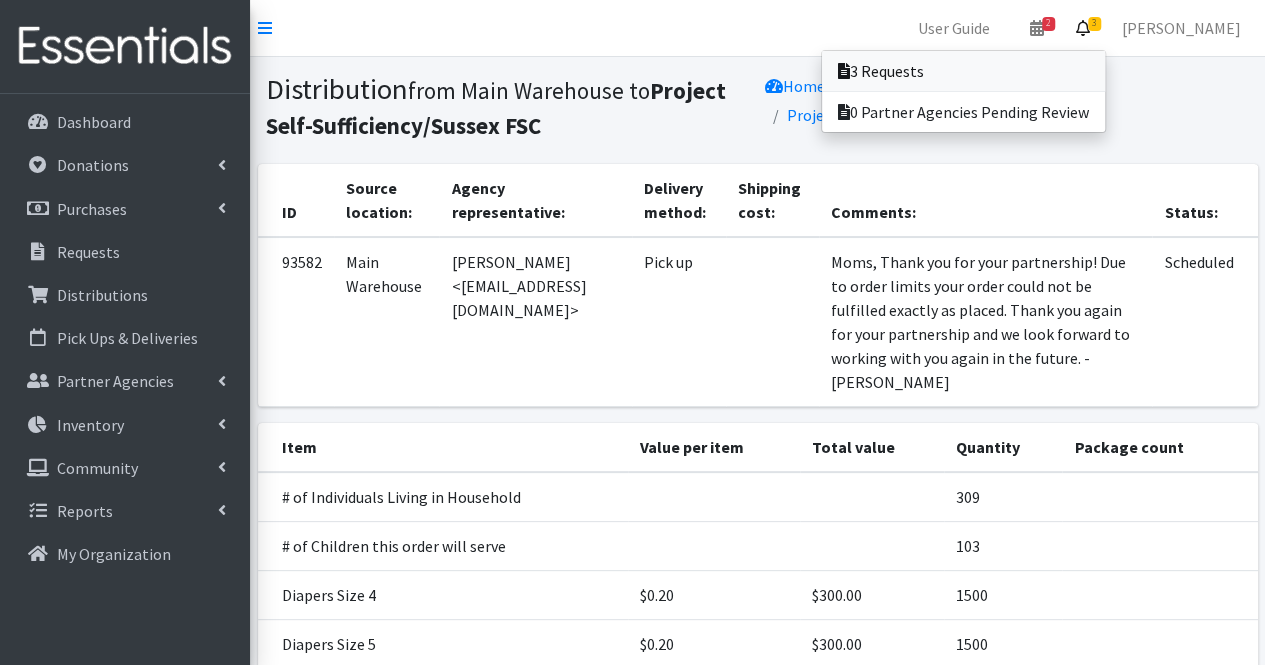 click on "3
Requests" at bounding box center [963, 71] 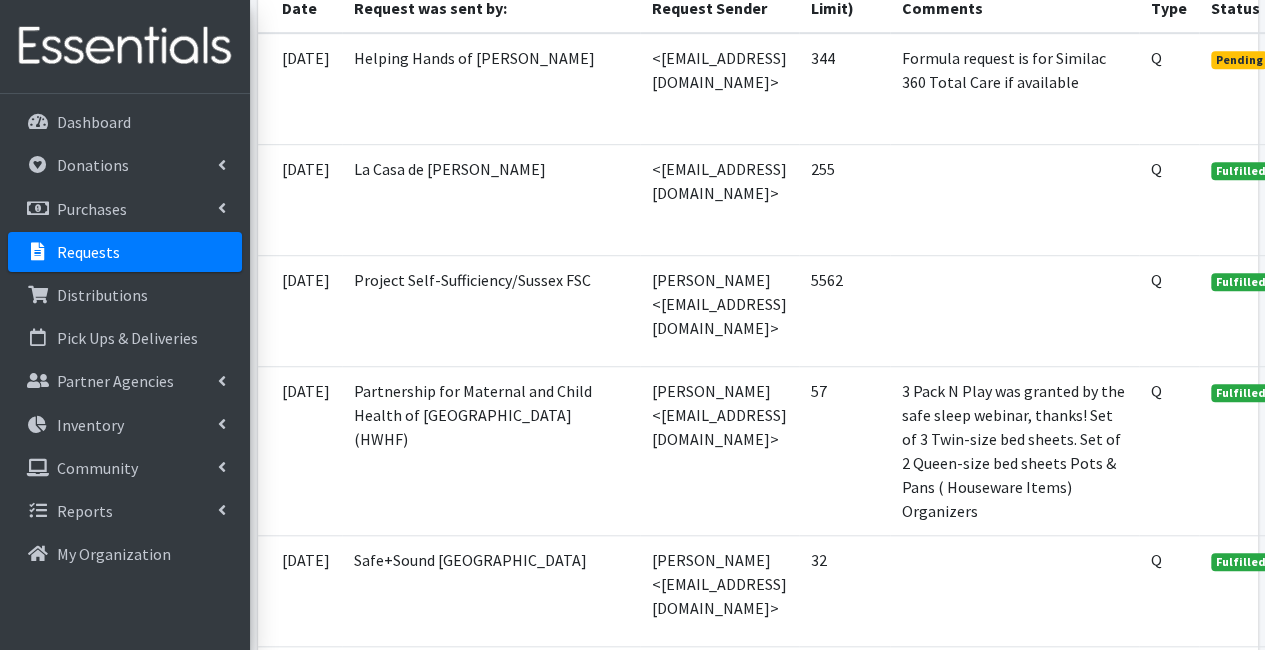 scroll, scrollTop: 600, scrollLeft: 19, axis: both 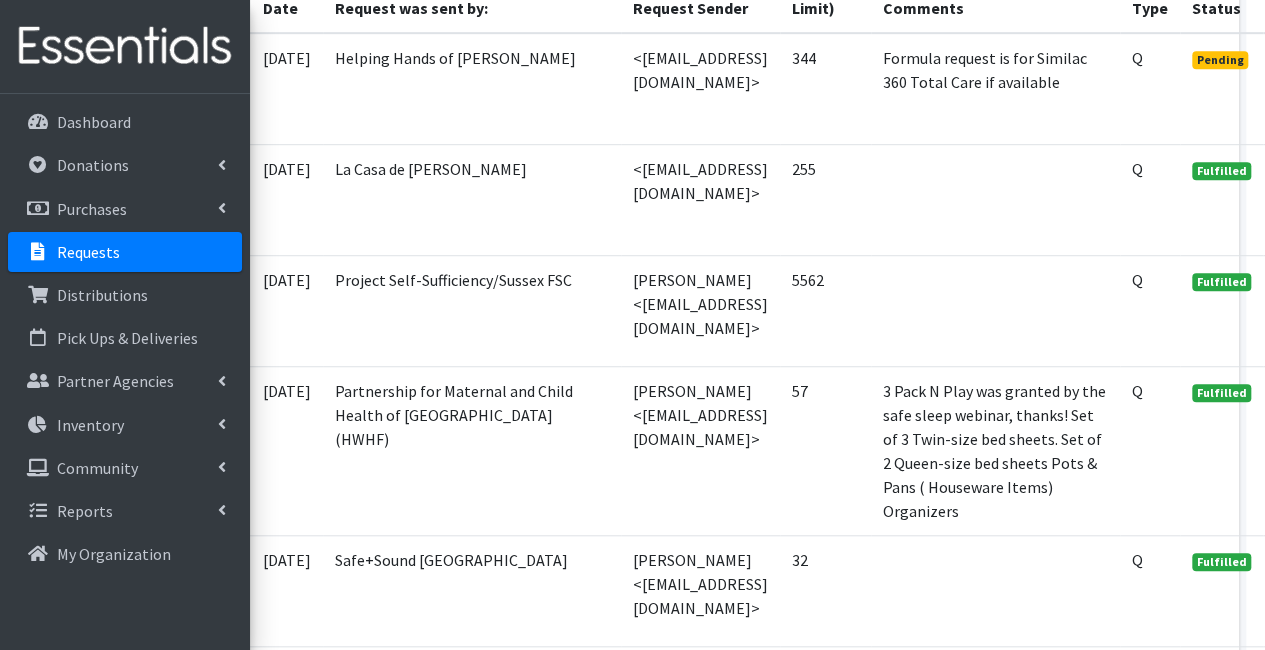 click at bounding box center [1303, 58] 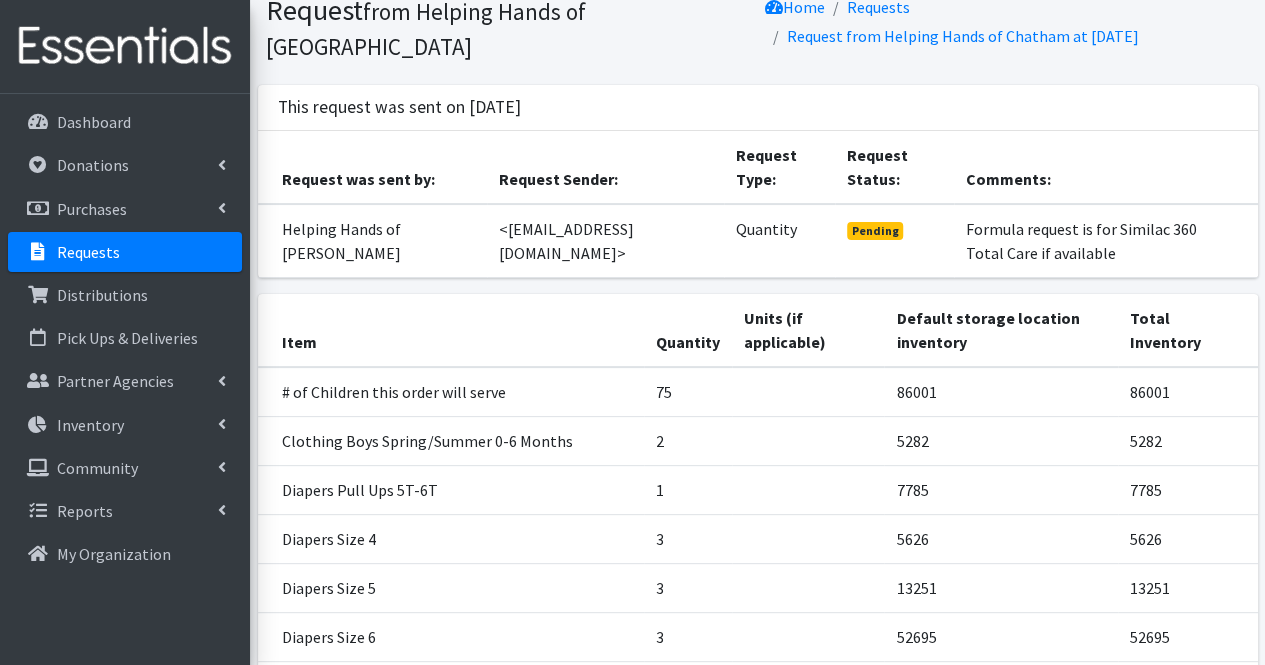 scroll, scrollTop: 77, scrollLeft: 0, axis: vertical 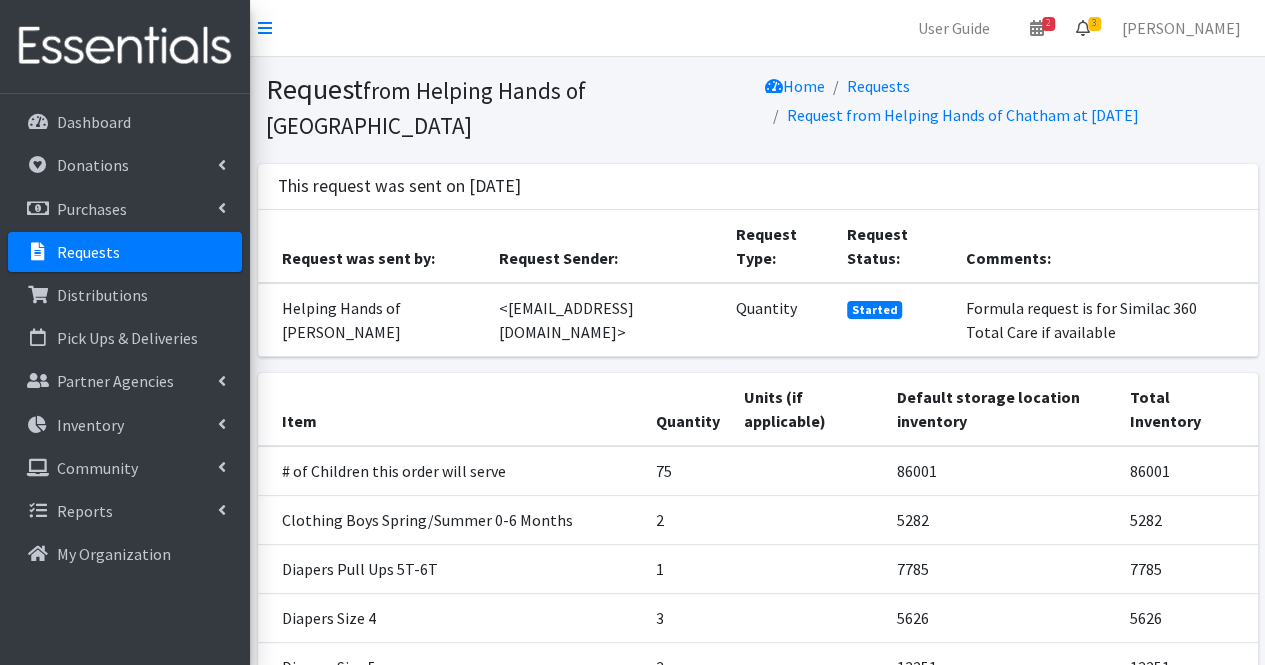 click at bounding box center (1083, 28) 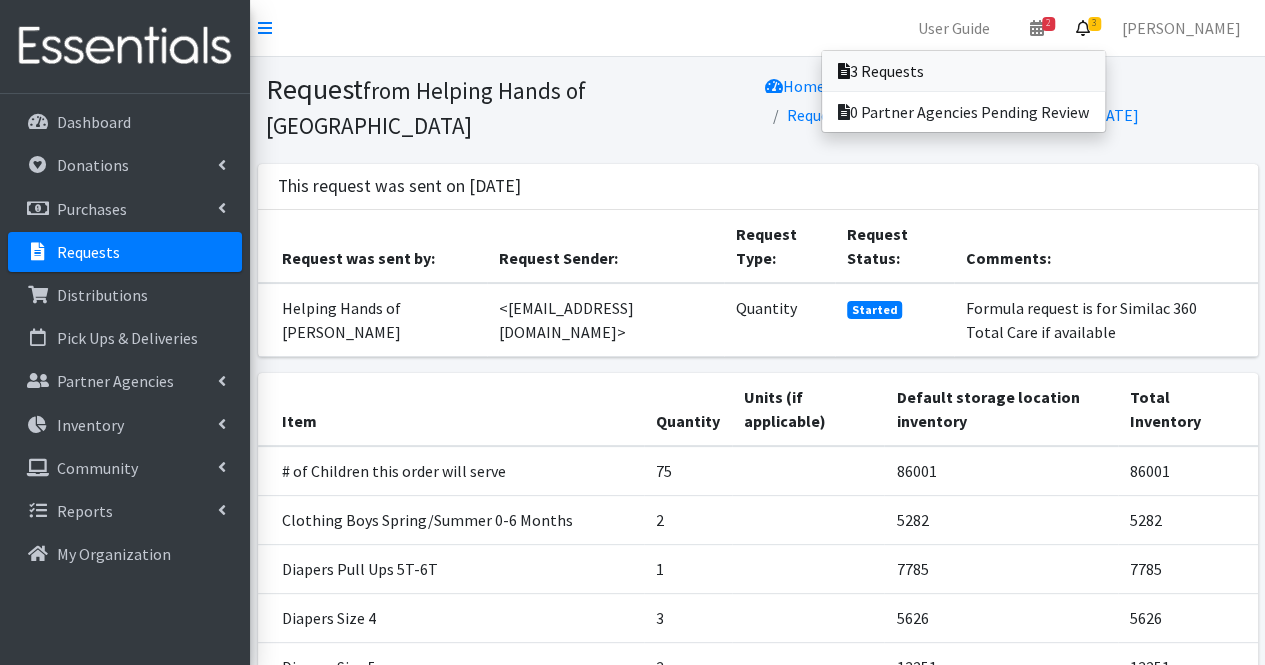 click on "3
Requests" at bounding box center (963, 71) 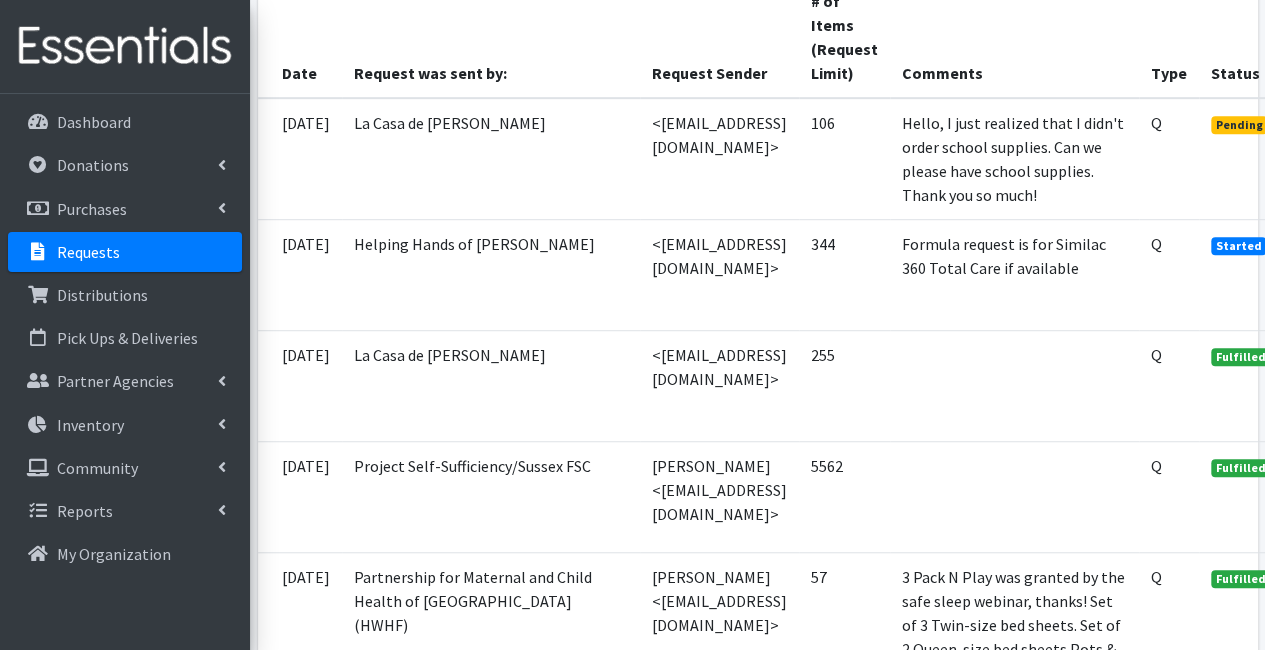 scroll, scrollTop: 535, scrollLeft: 19, axis: both 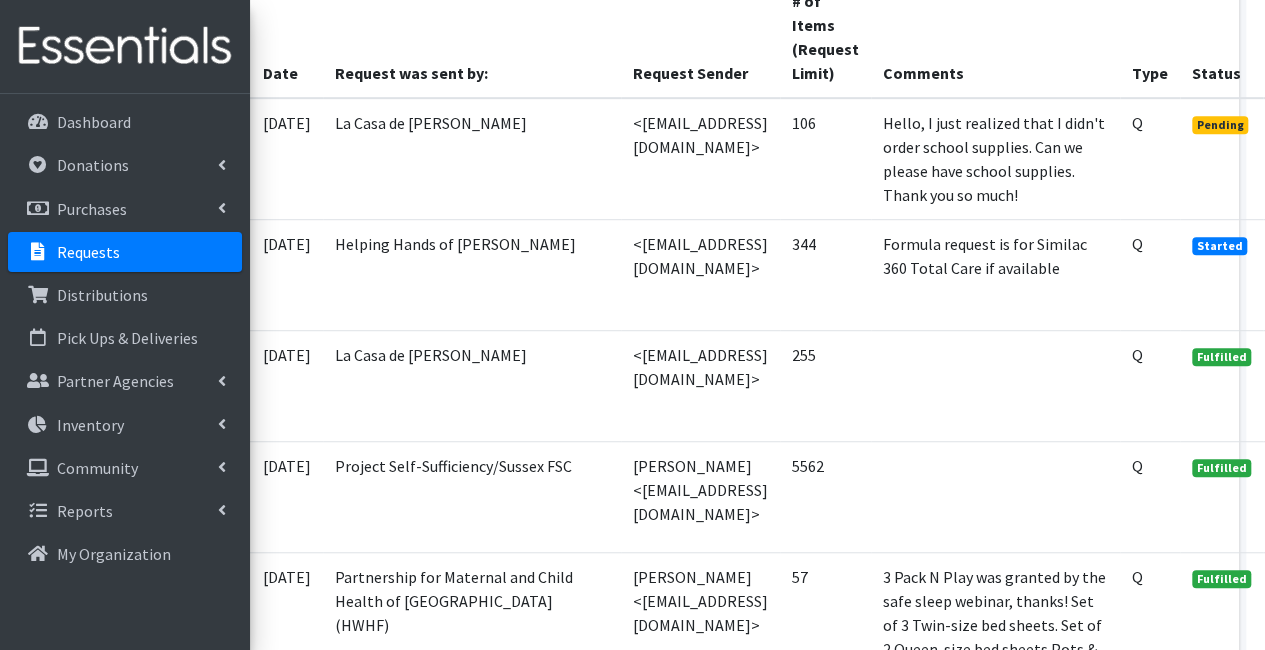 click at bounding box center (1303, 123) 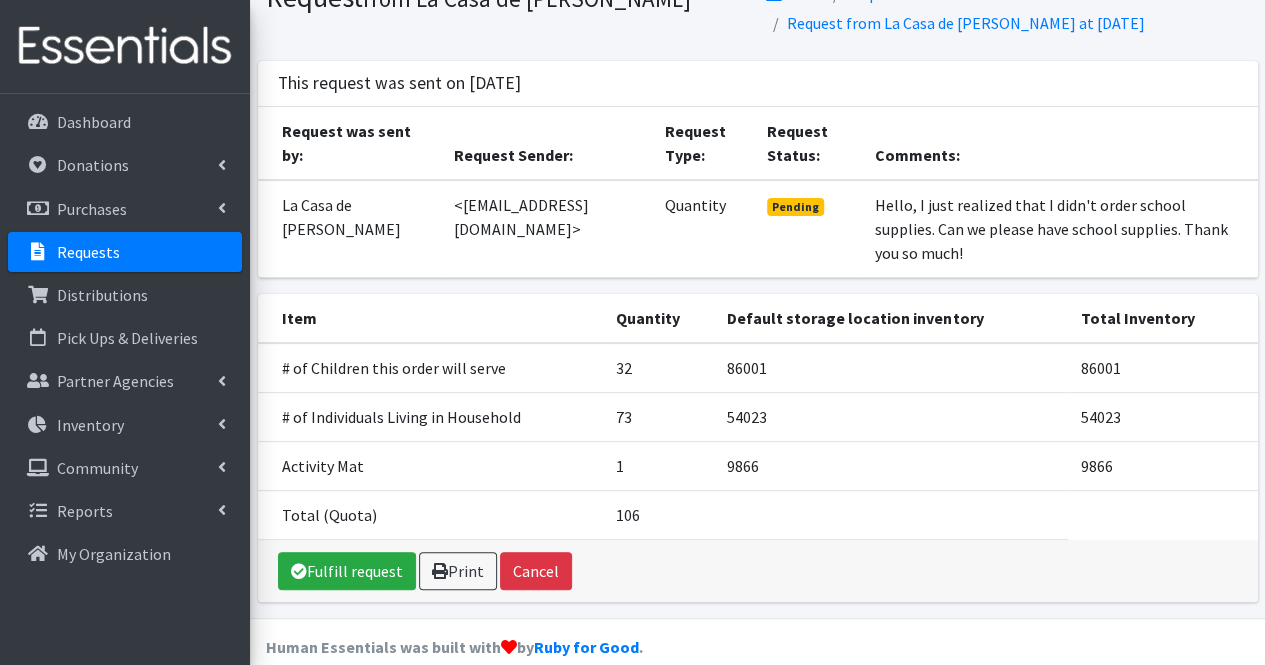 scroll, scrollTop: 0, scrollLeft: 0, axis: both 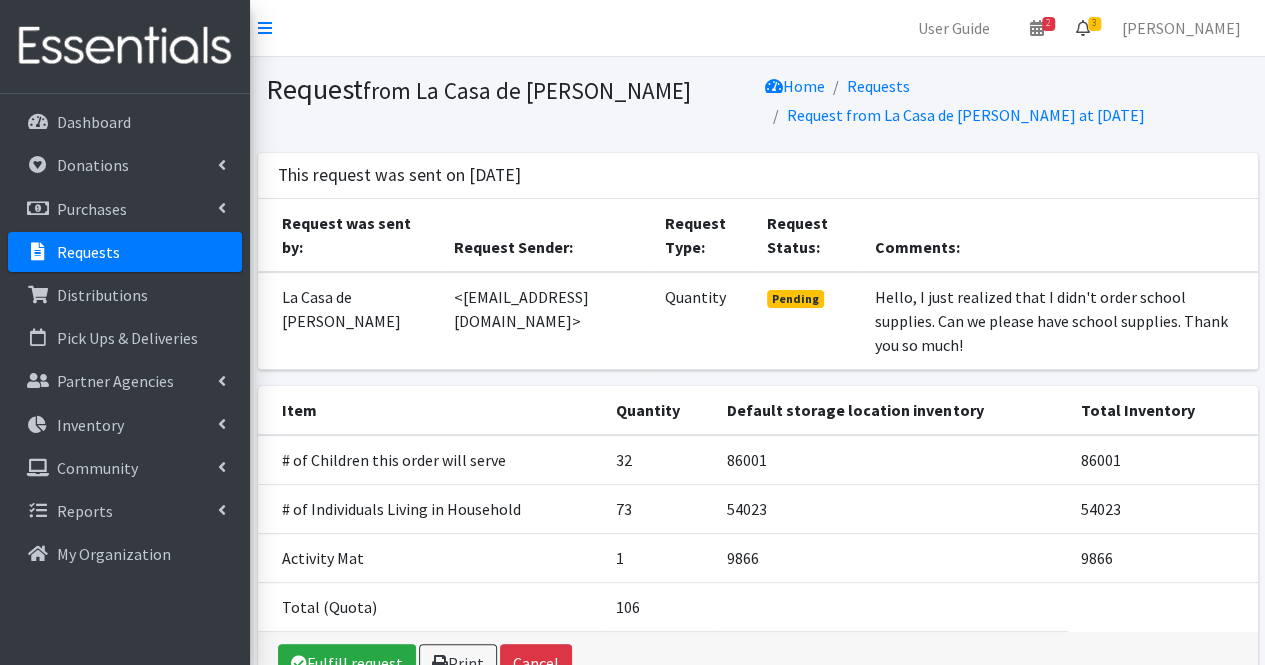 click on "3" at bounding box center (1083, 28) 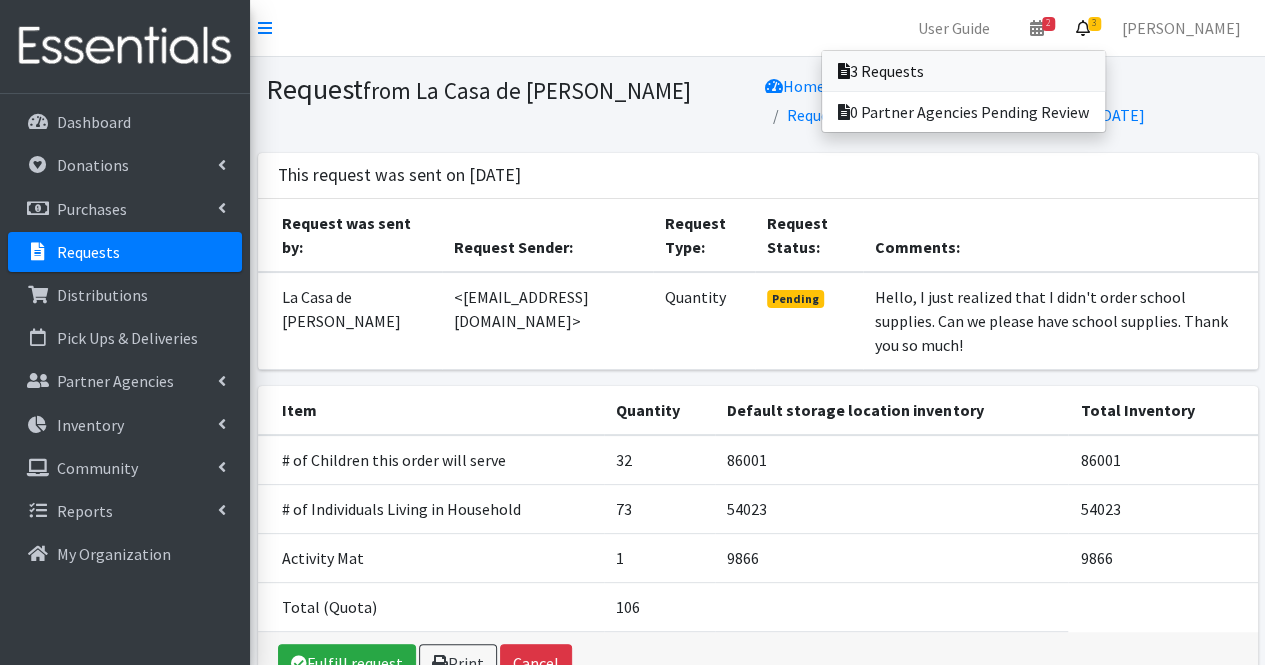 click on "3
Requests" at bounding box center [963, 71] 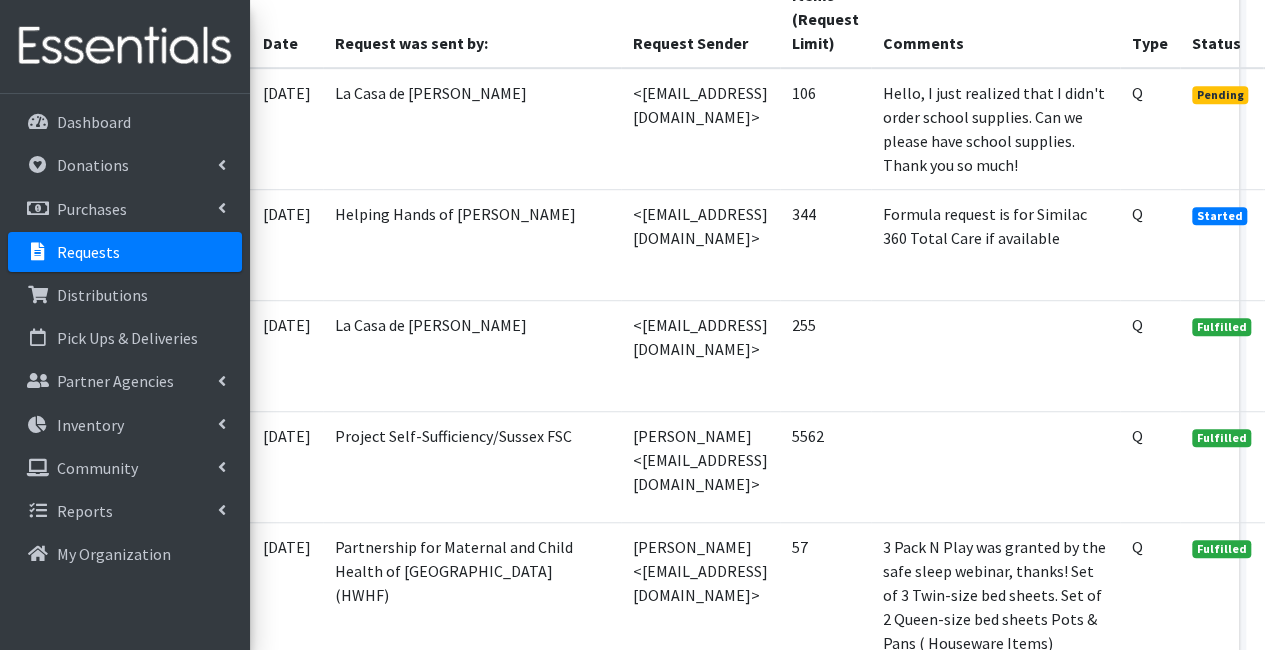 scroll, scrollTop: 574, scrollLeft: 19, axis: both 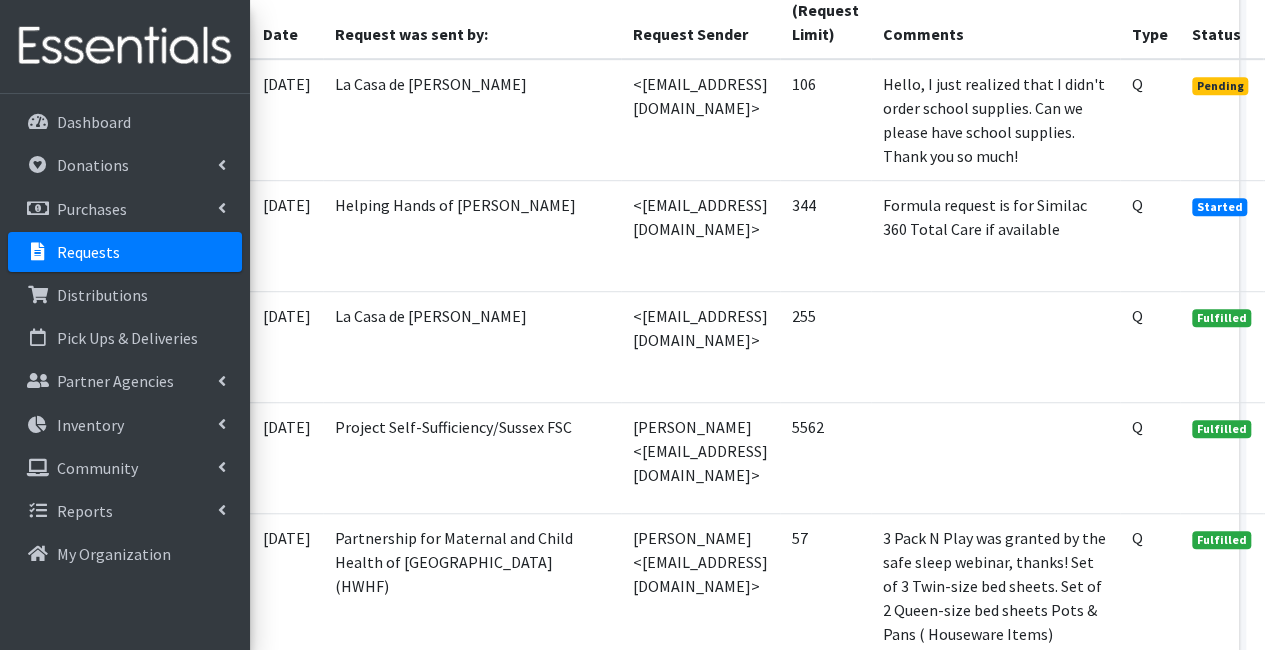 click on "<[EMAIL_ADDRESS][DOMAIN_NAME]>" at bounding box center [700, 120] 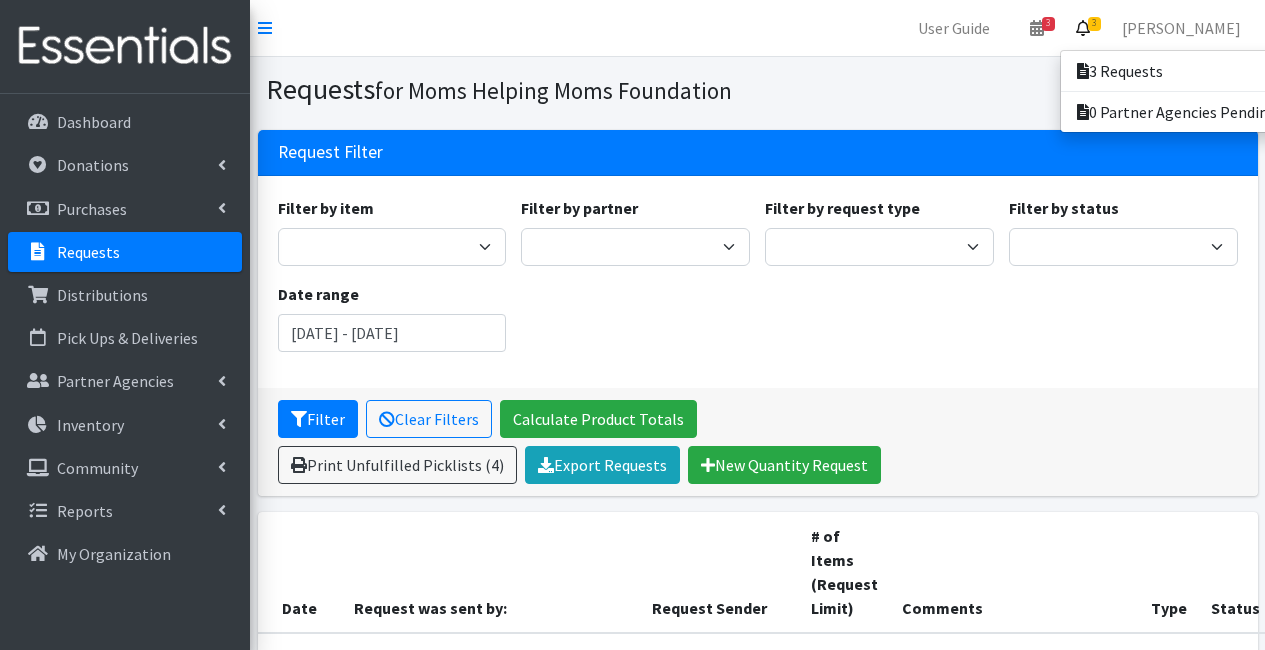 scroll, scrollTop: 0, scrollLeft: 0, axis: both 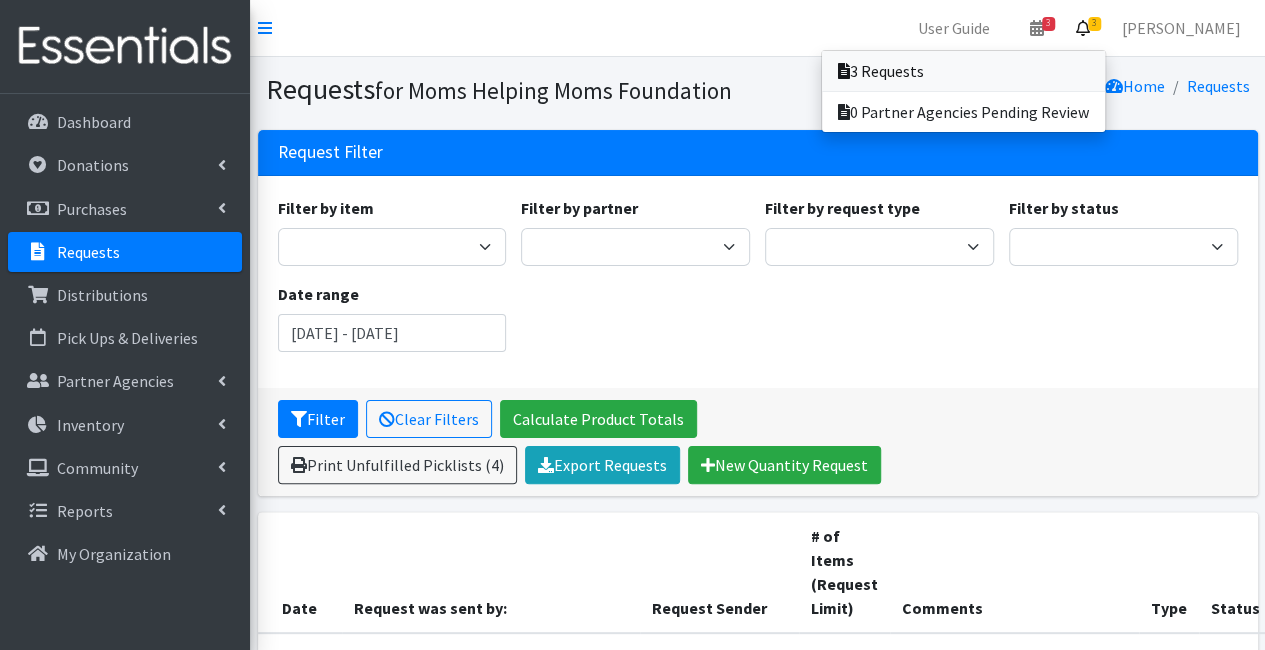 click on "3
Requests" at bounding box center (963, 71) 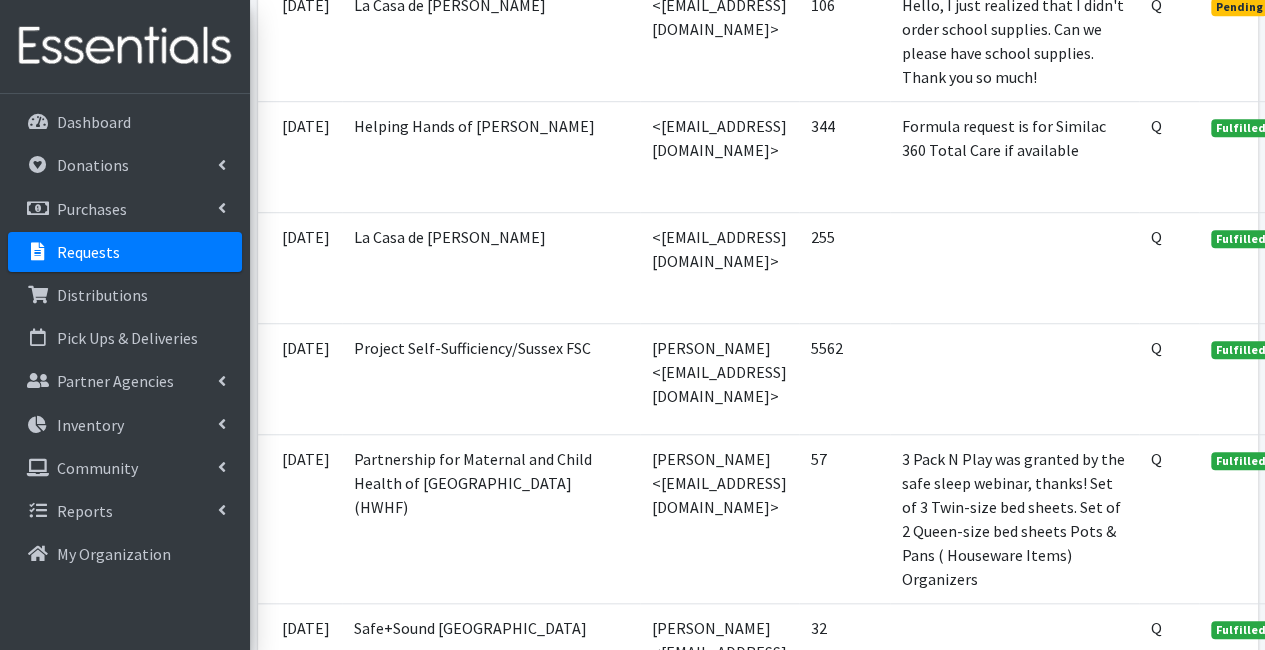 scroll, scrollTop: 662, scrollLeft: 0, axis: vertical 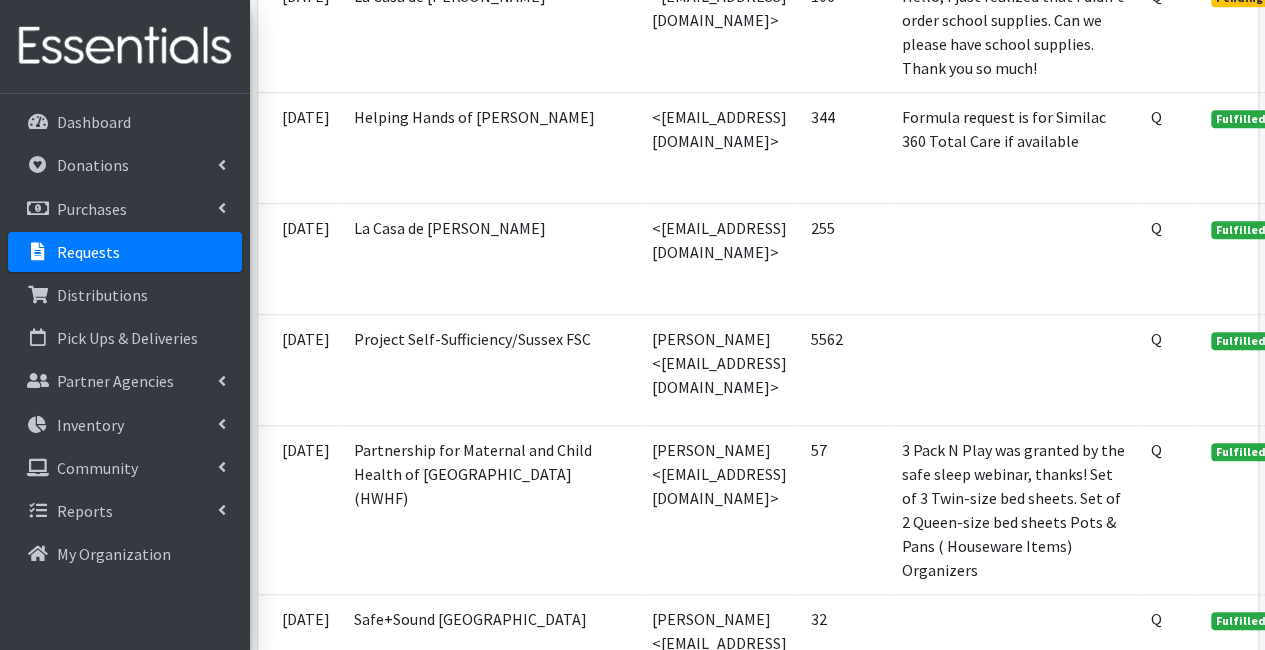 click on "View" at bounding box center [1321, 231] 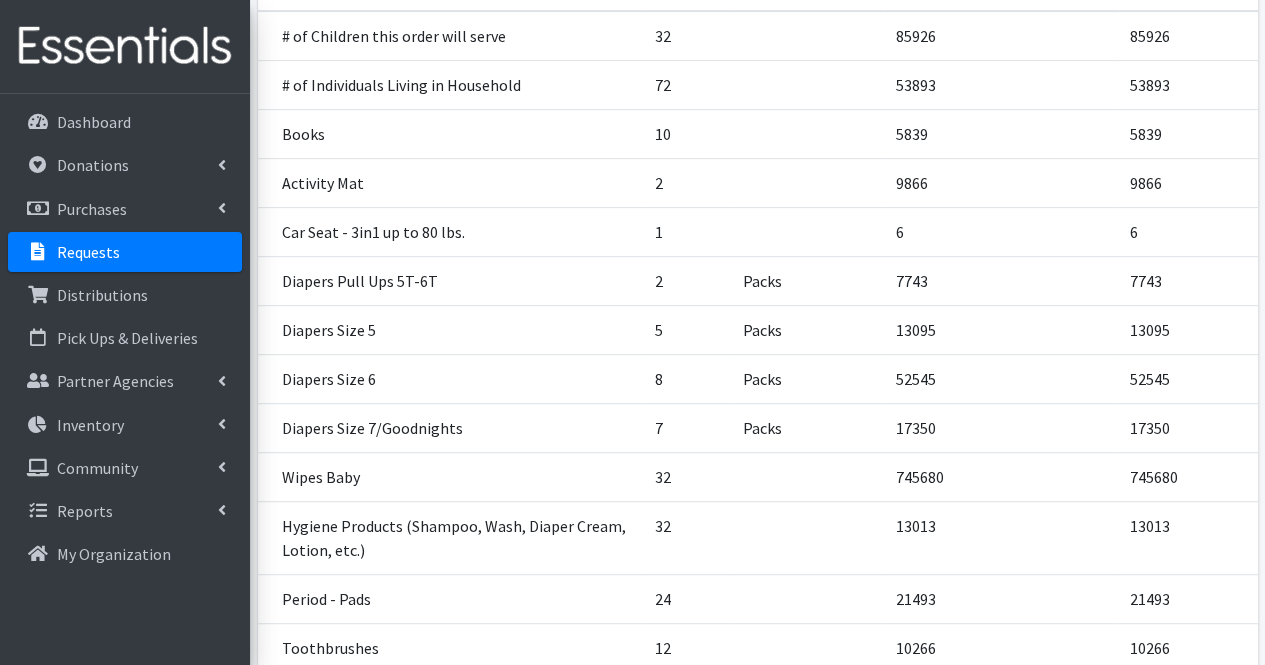 scroll, scrollTop: 676, scrollLeft: 0, axis: vertical 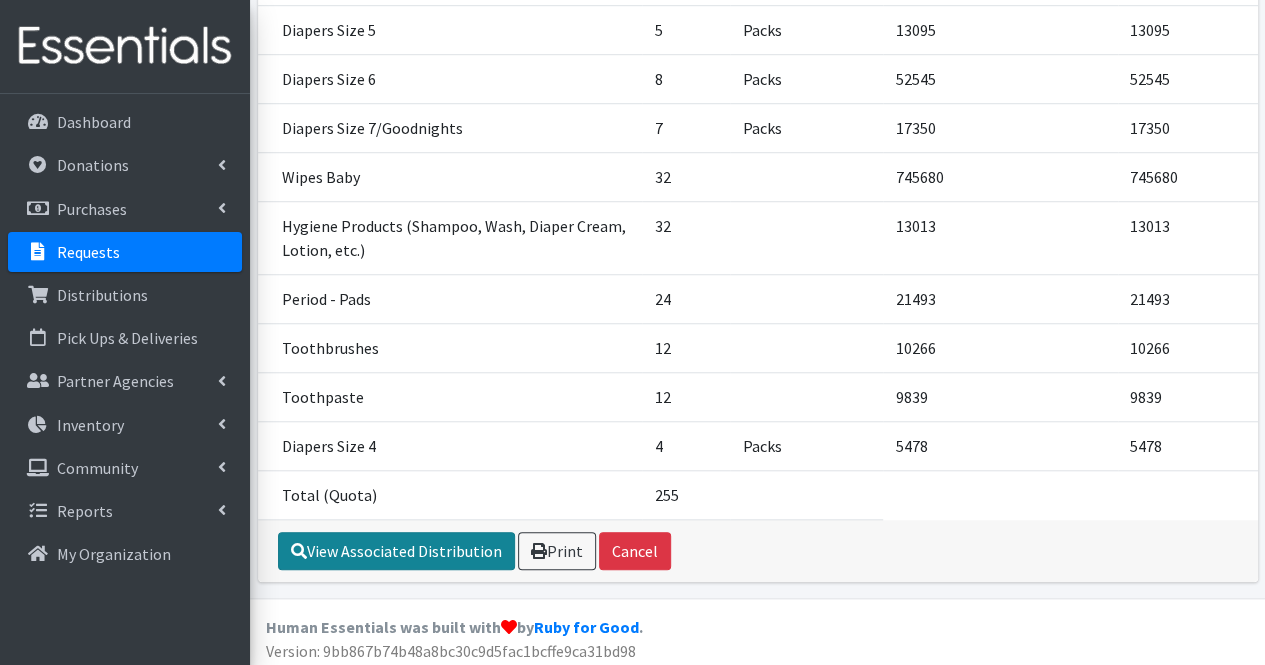 click on "View Associated Distribution" at bounding box center (396, 551) 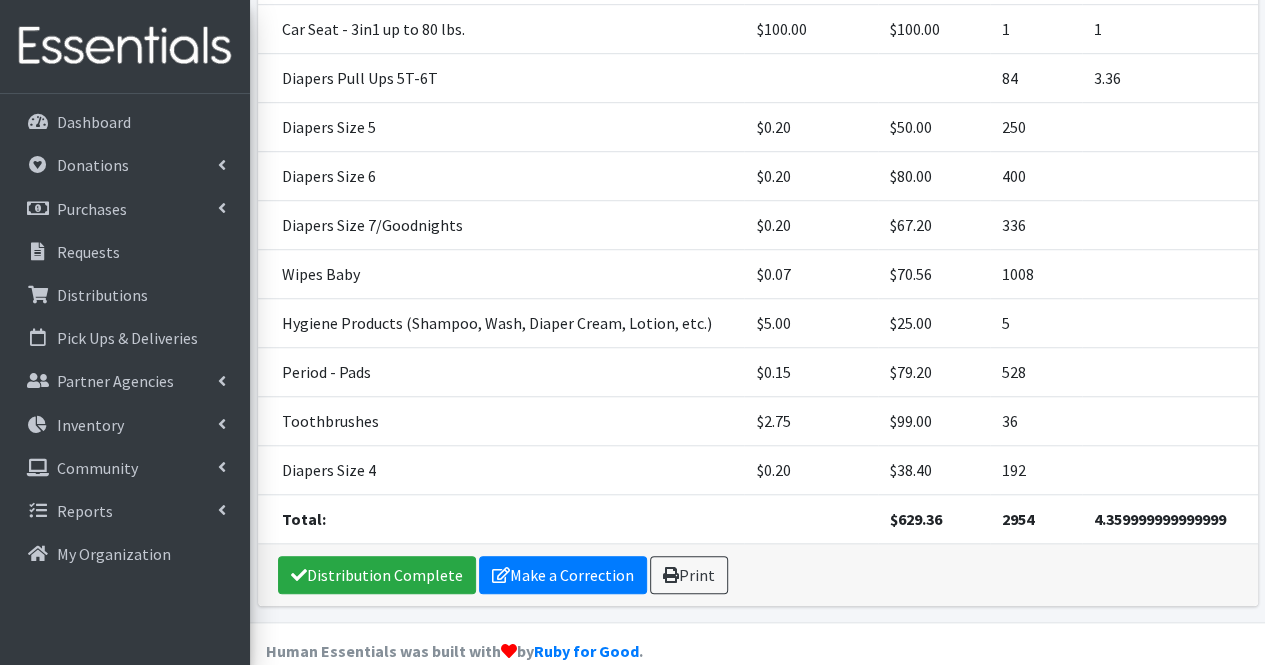 scroll, scrollTop: 641, scrollLeft: 0, axis: vertical 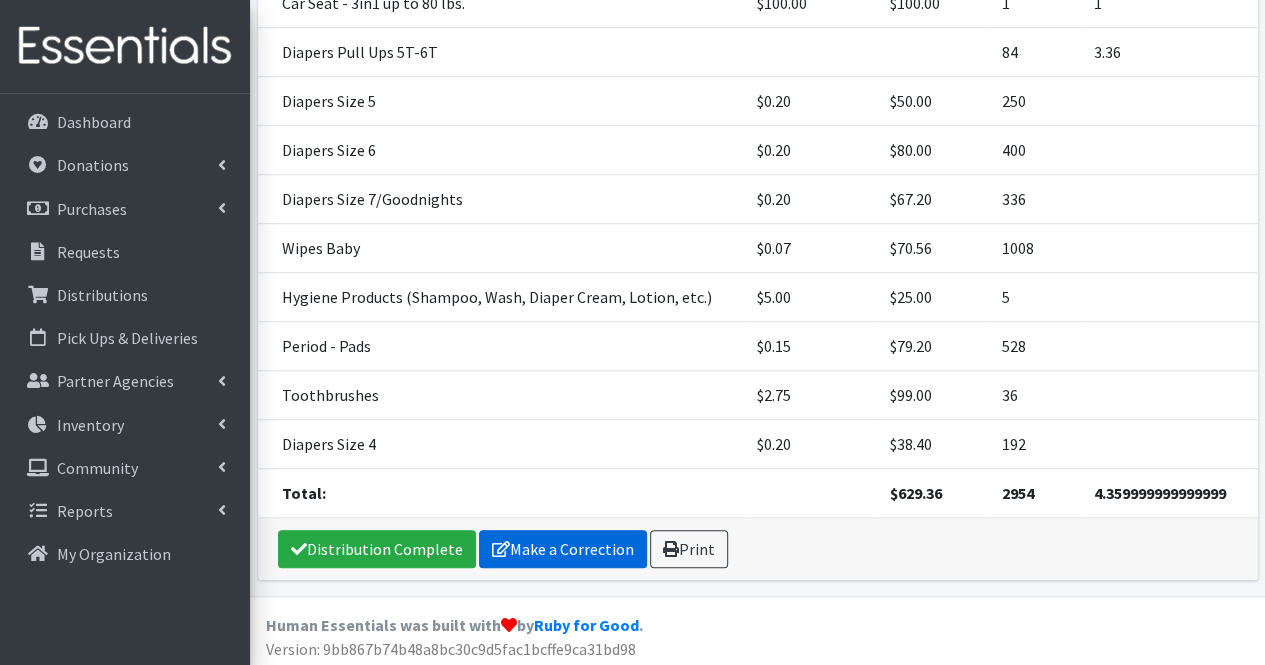 click on "Make a Correction" at bounding box center (563, 549) 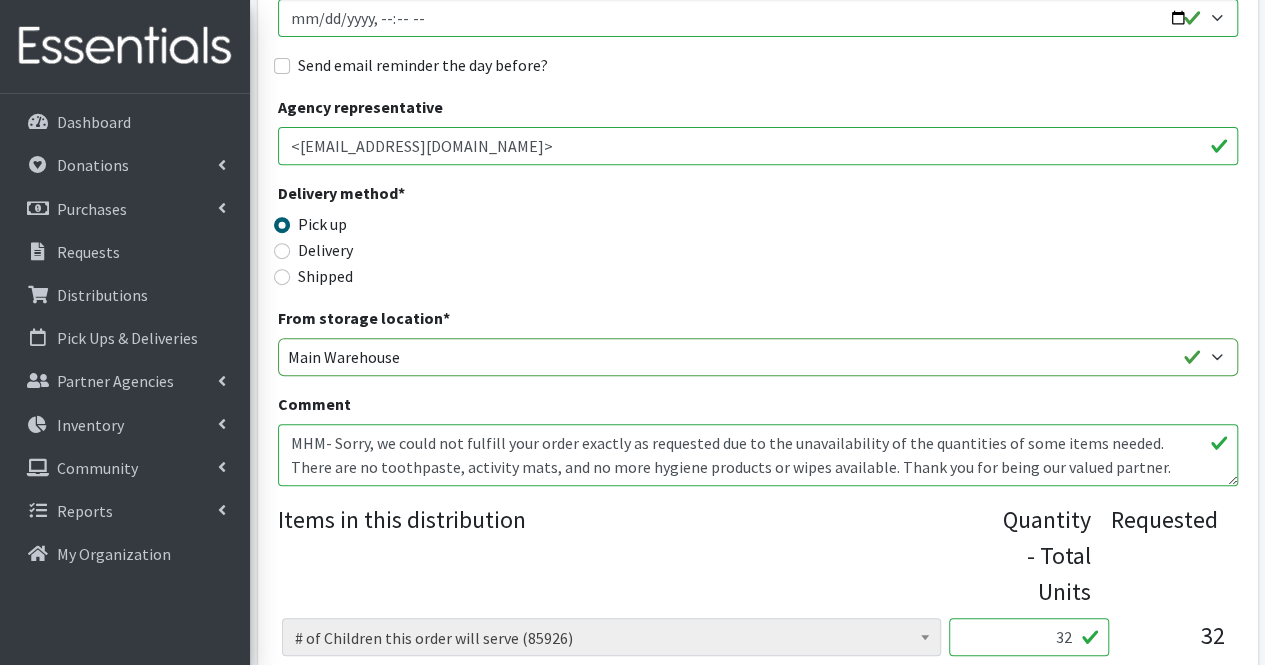 scroll, scrollTop: 321, scrollLeft: 0, axis: vertical 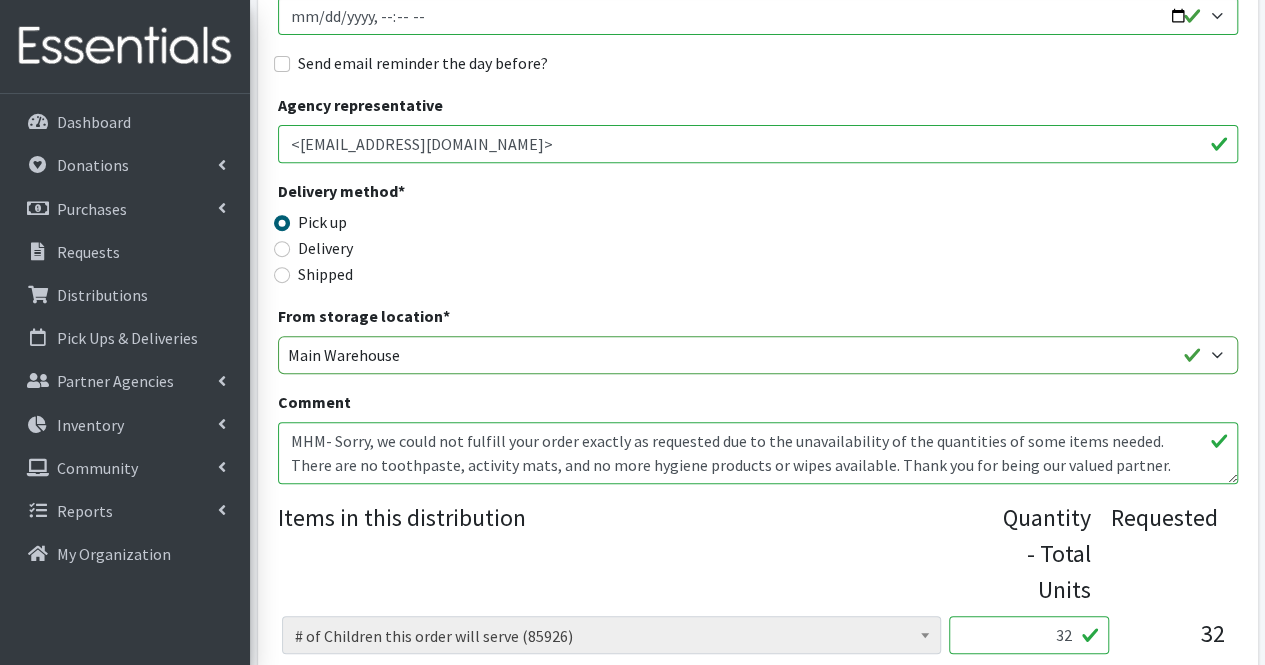 click on "MHM- Sorry, we could not fulfill your order exactly as requested due to the unavailability of the quantities of some items needed. There are no toothpaste, activity mats, and no more hygiene products or wipes available. Thank you for being our valued partner." at bounding box center (758, 453) 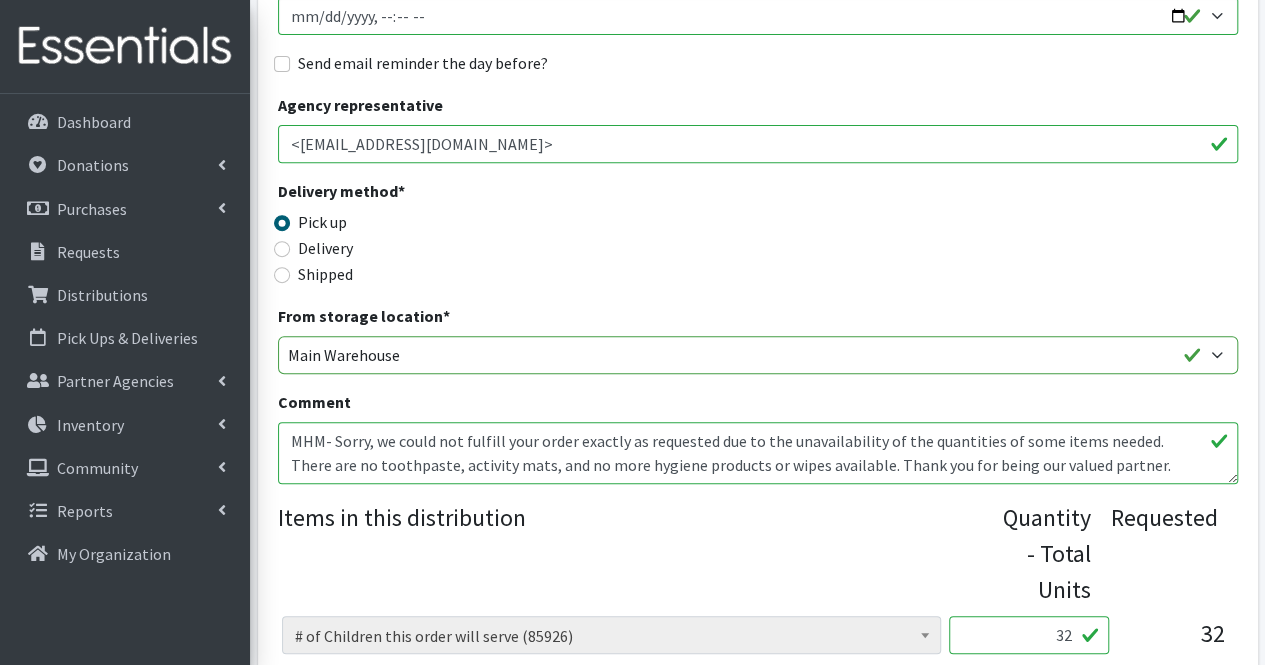 scroll, scrollTop: 64, scrollLeft: 0, axis: vertical 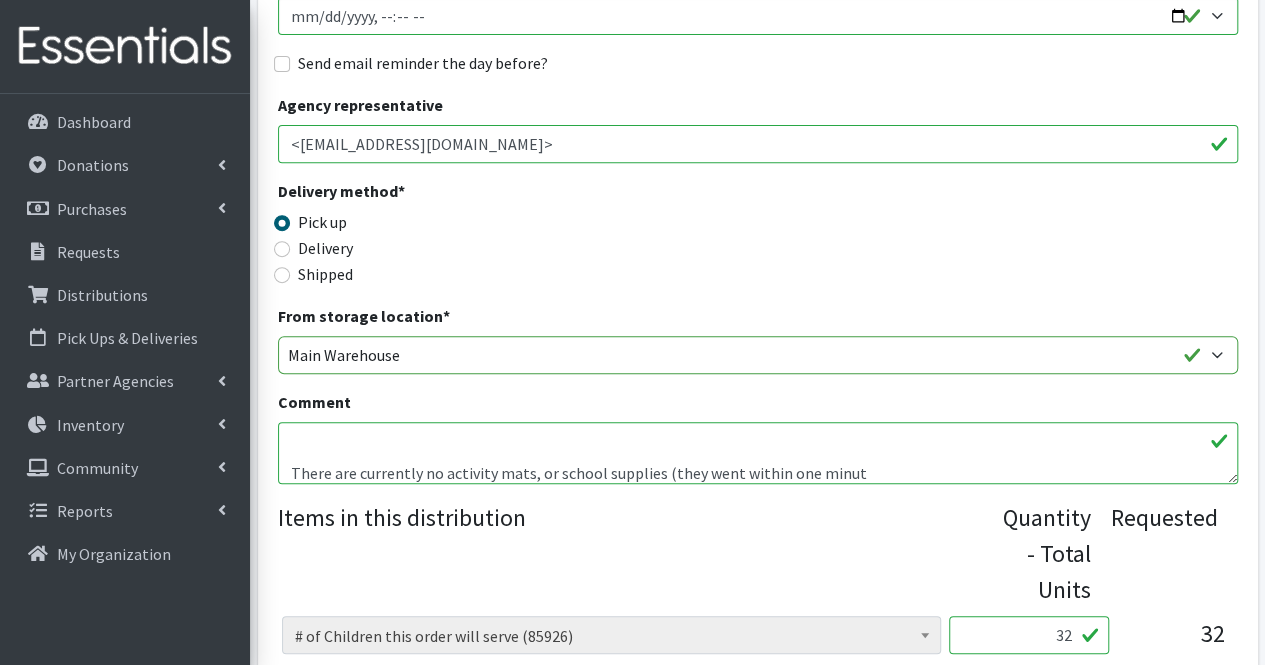 click on "MHM- Sorry, we could not fulfill your order exactly as requested due to the unavailability of the quantities of some items needed. There are no toothpaste, activity mats, and no more hygiene products or wipes available. Thank you for being our valued partner." at bounding box center [758, 453] 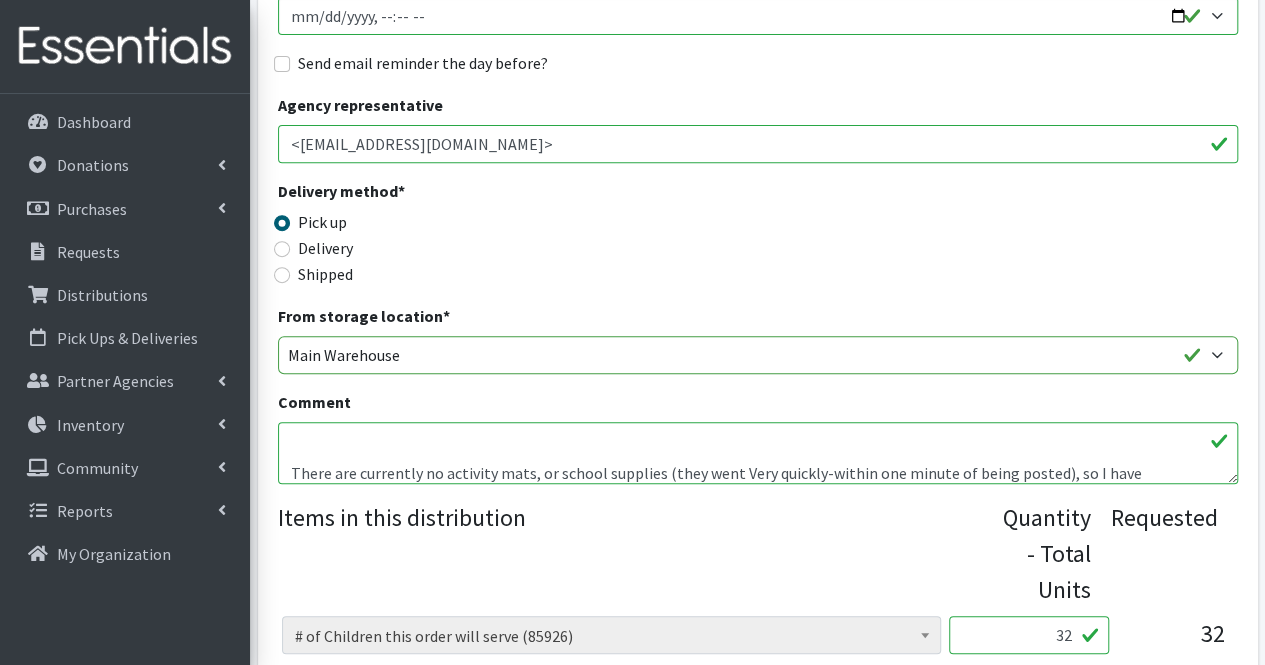 scroll, scrollTop: 88, scrollLeft: 0, axis: vertical 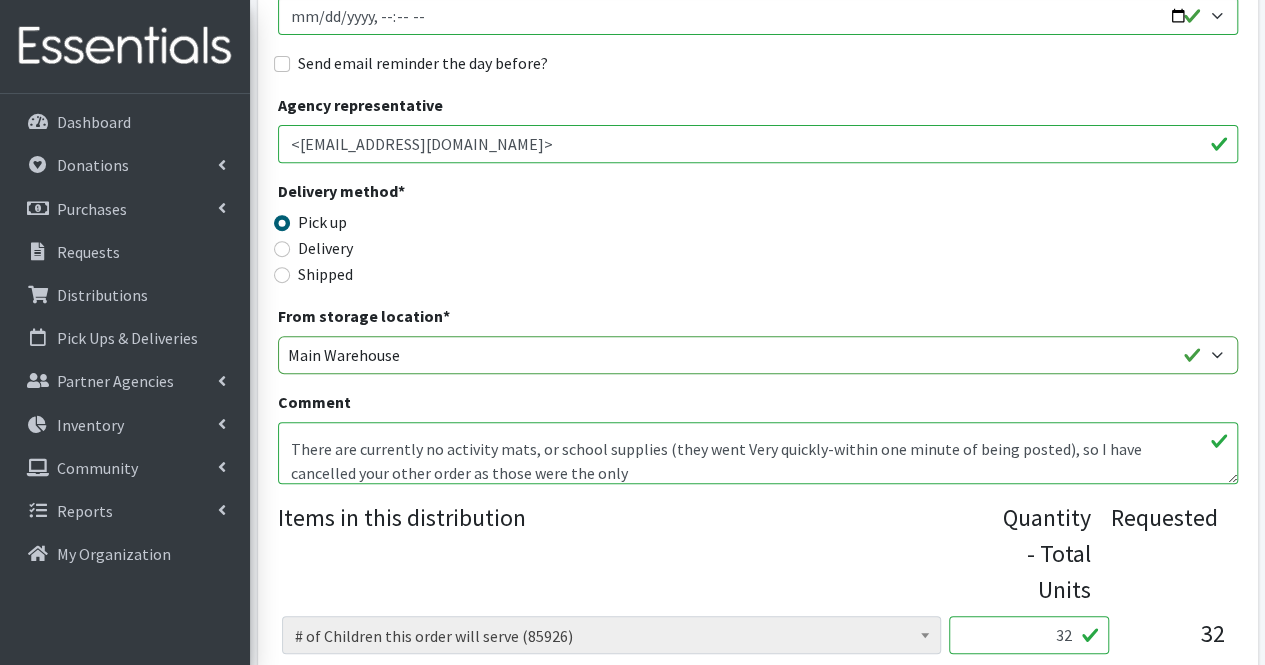 click on "MHM- Sorry, we could not fulfill your order exactly as requested due to the unavailability of the quantities of some items needed. There are no toothpaste, activity mats, and no more hygiene products or wipes available. Thank you for being our valued partner." at bounding box center [758, 453] 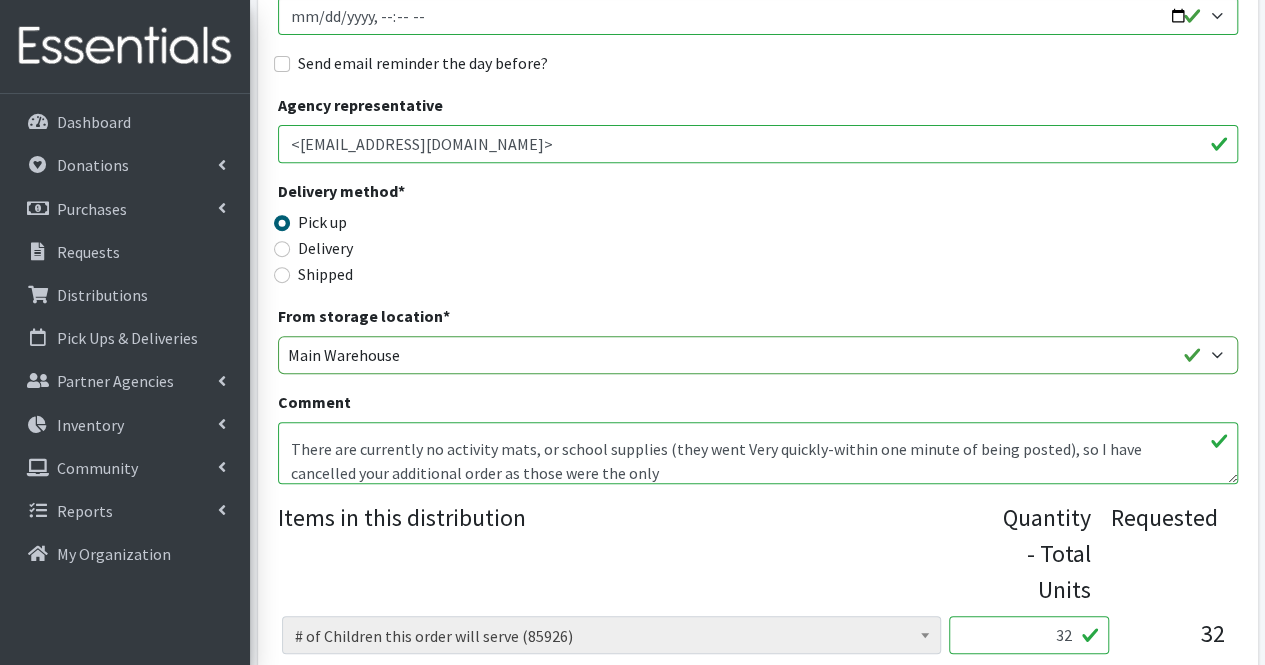 click on "MHM- Sorry, we could not fulfill your order exactly as requested due to the unavailability of the quantities of some items needed. There are no toothpaste, activity mats, and no more hygiene products or wipes available. Thank you for being our valued partner." at bounding box center [758, 453] 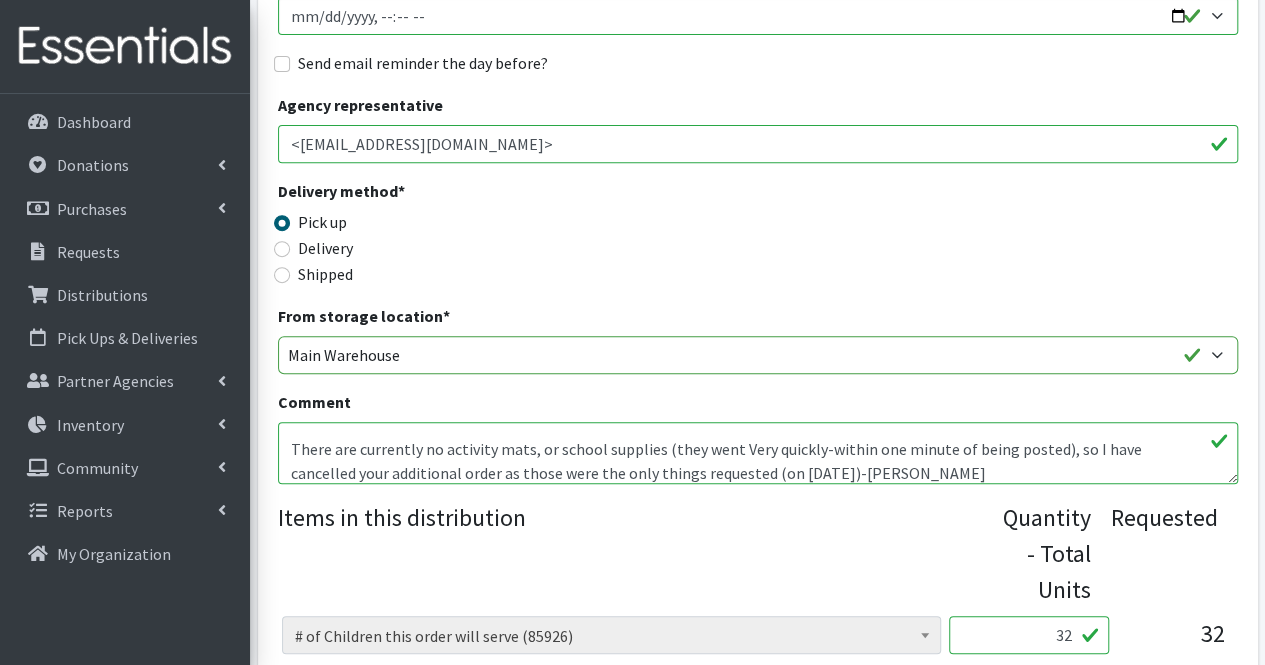 scroll, scrollTop: 96, scrollLeft: 0, axis: vertical 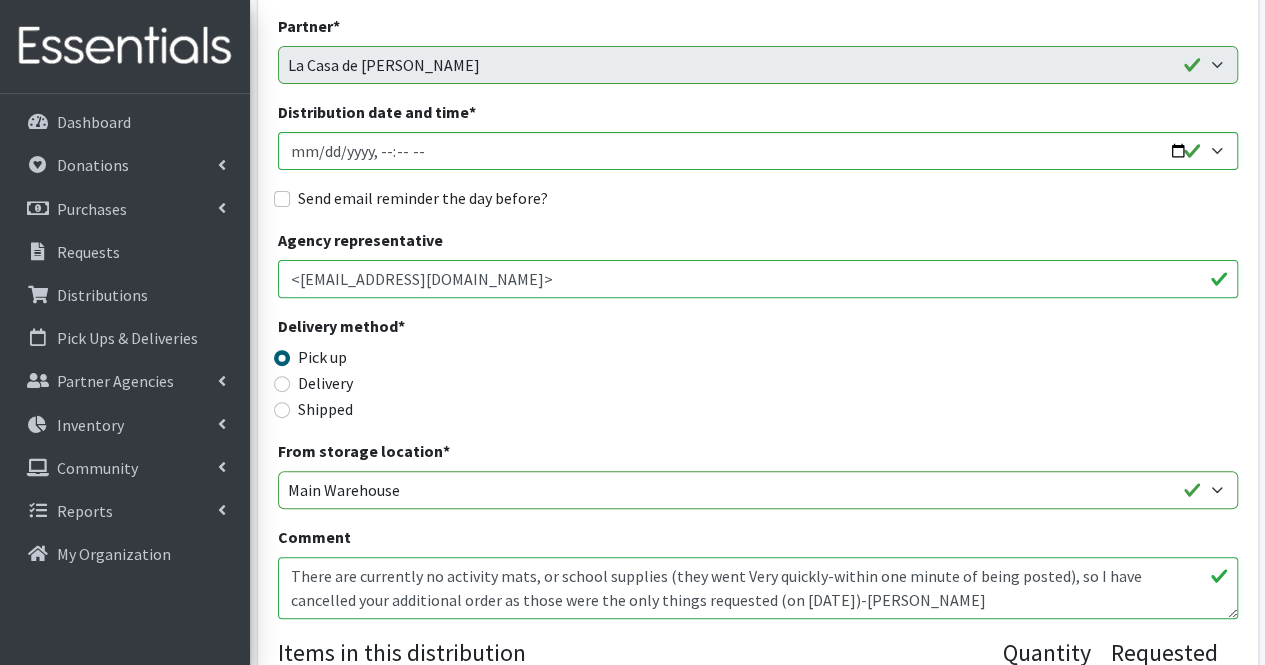 click on "MHM- Sorry, we could not fulfill your order exactly as requested due to the unavailability of the quantities of some items needed. There are no toothpaste, activity mats, and no more hygiene products or wipes available. Thank you for being our valued partner." at bounding box center [758, 588] 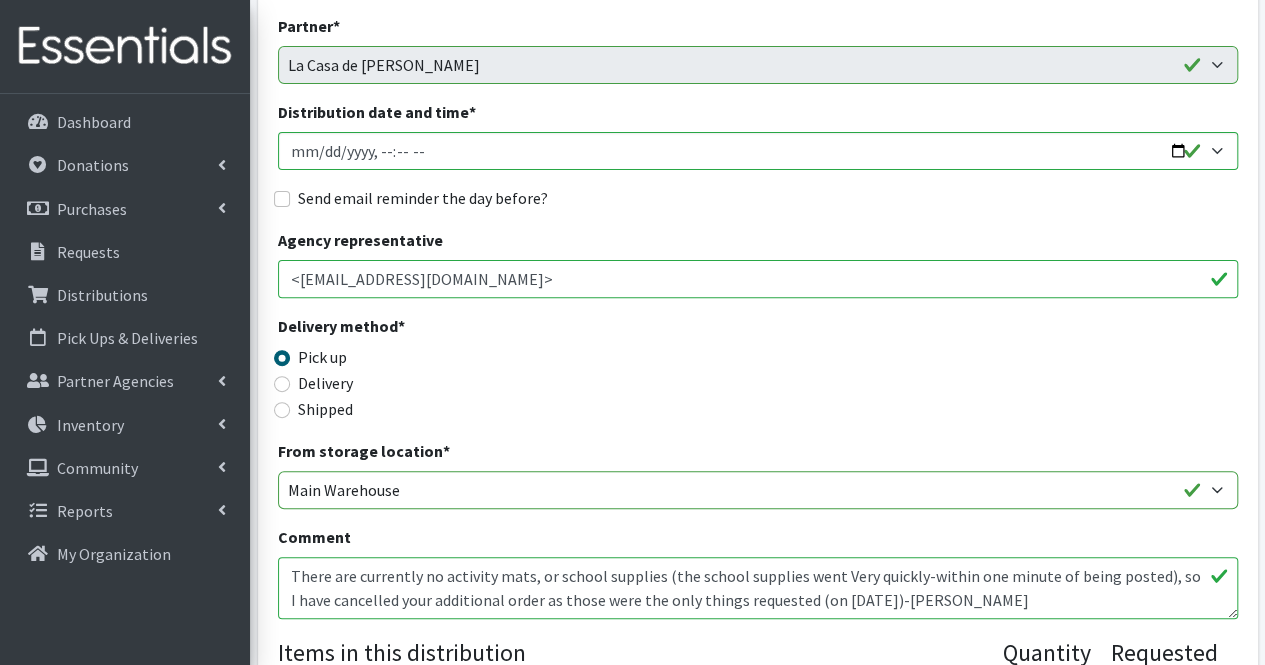 click on "MHM- Sorry, we could not fulfill your order exactly as requested due to the unavailability of the quantities of some items needed. There are no toothpaste, activity mats, and no more hygiene products or wipes available. Thank you for being our valued partner." at bounding box center (758, 588) 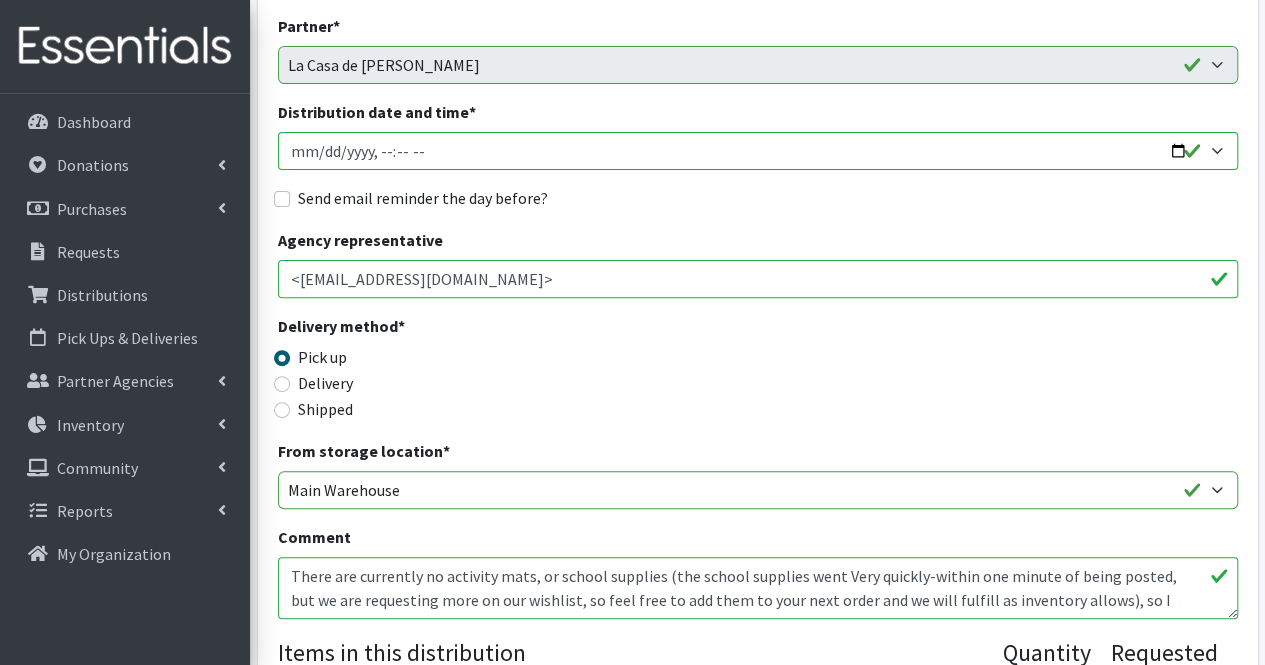 scroll, scrollTop: 120, scrollLeft: 0, axis: vertical 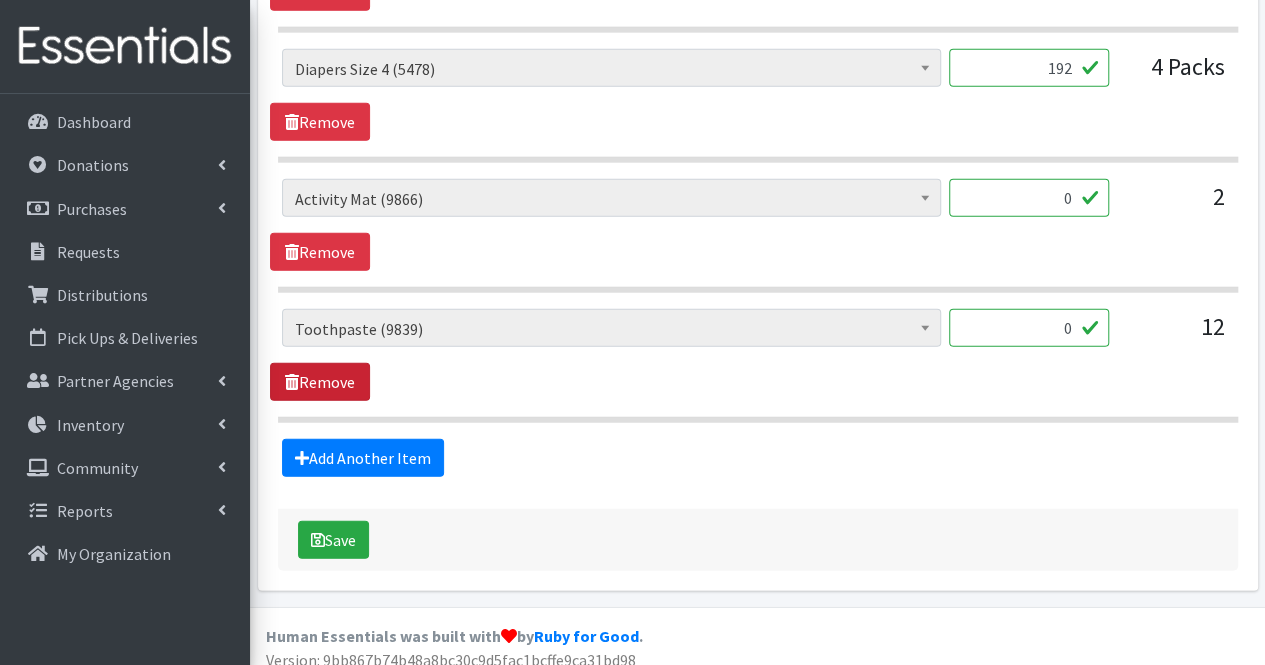 type on "MHM- Sorry, we could not fulfill your order exactly as requested due to the unavailability of the quantities of some items needed. There are no toothpaste, activity mats, and no more hygiene products or wipes available. Thank you for being our valued partner.
There are currently no activity mats, or school supplies (the school supplies went Very quickly-within one minute of being posted, but we are requesting more on our wishlist, so feel free to add them to your next order and we will fulfill as inventory allows), so I have cancelled your additional order as those were the only things requested (on 7/15/25)-Nicole" 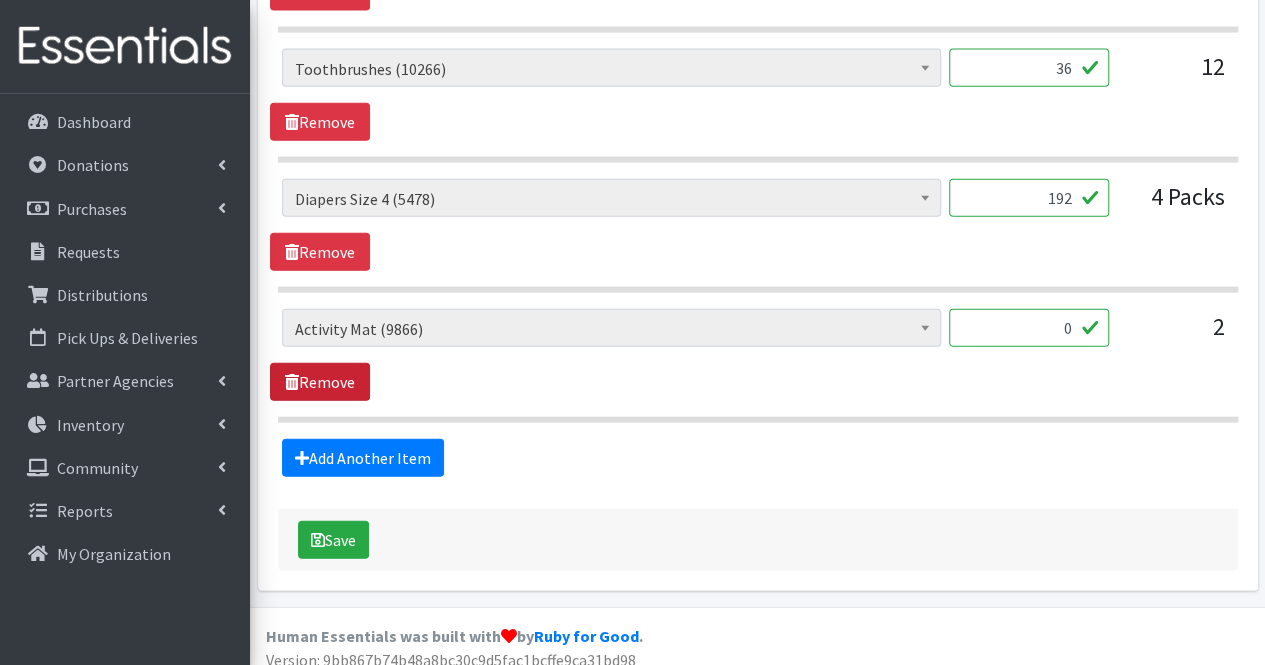 click on "Remove" at bounding box center (320, 382) 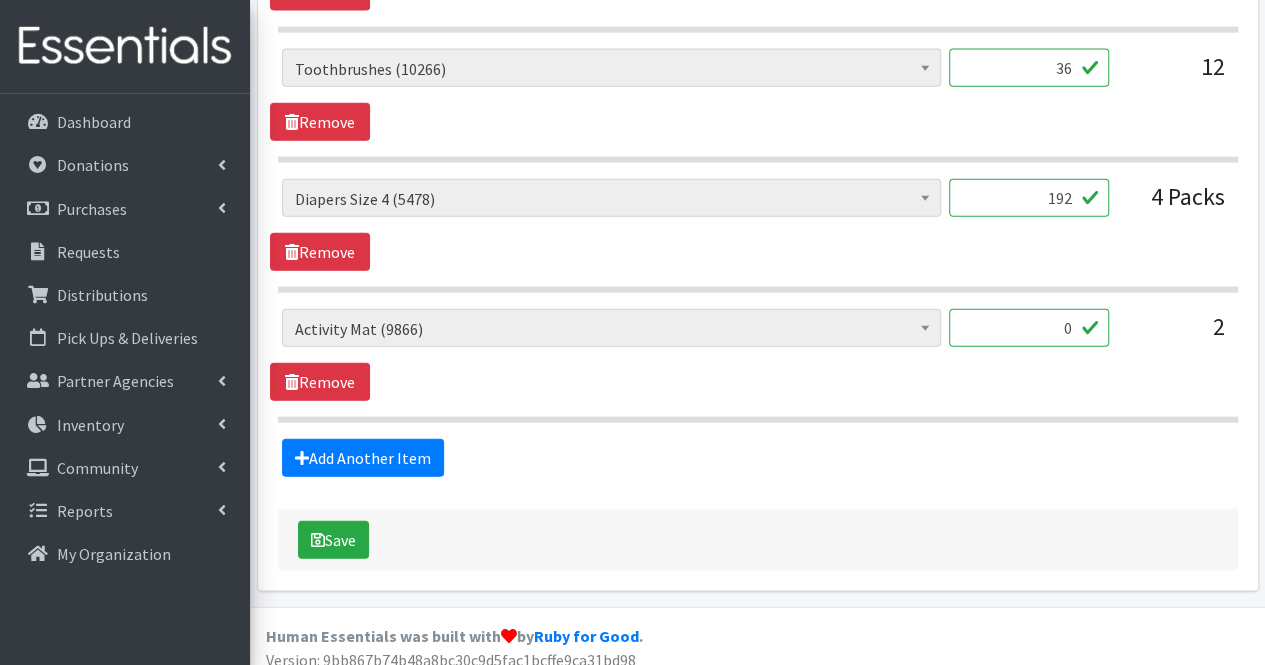 scroll, scrollTop: 2190, scrollLeft: 0, axis: vertical 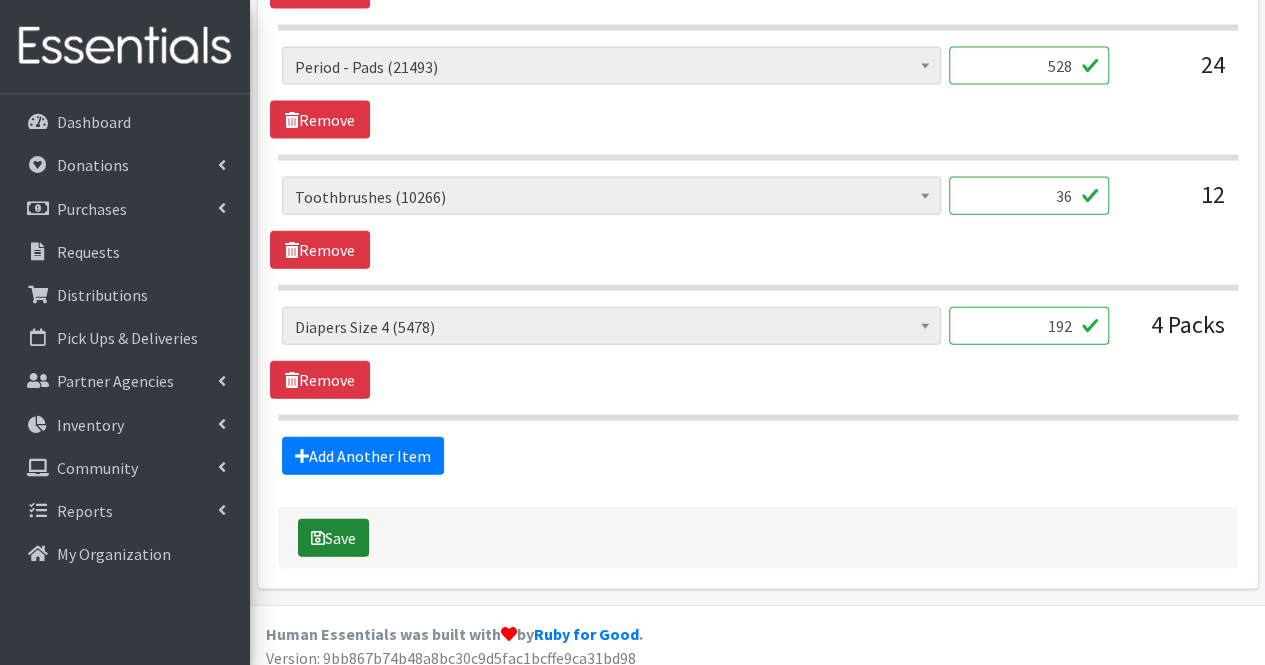 click on "Save" at bounding box center [333, 538] 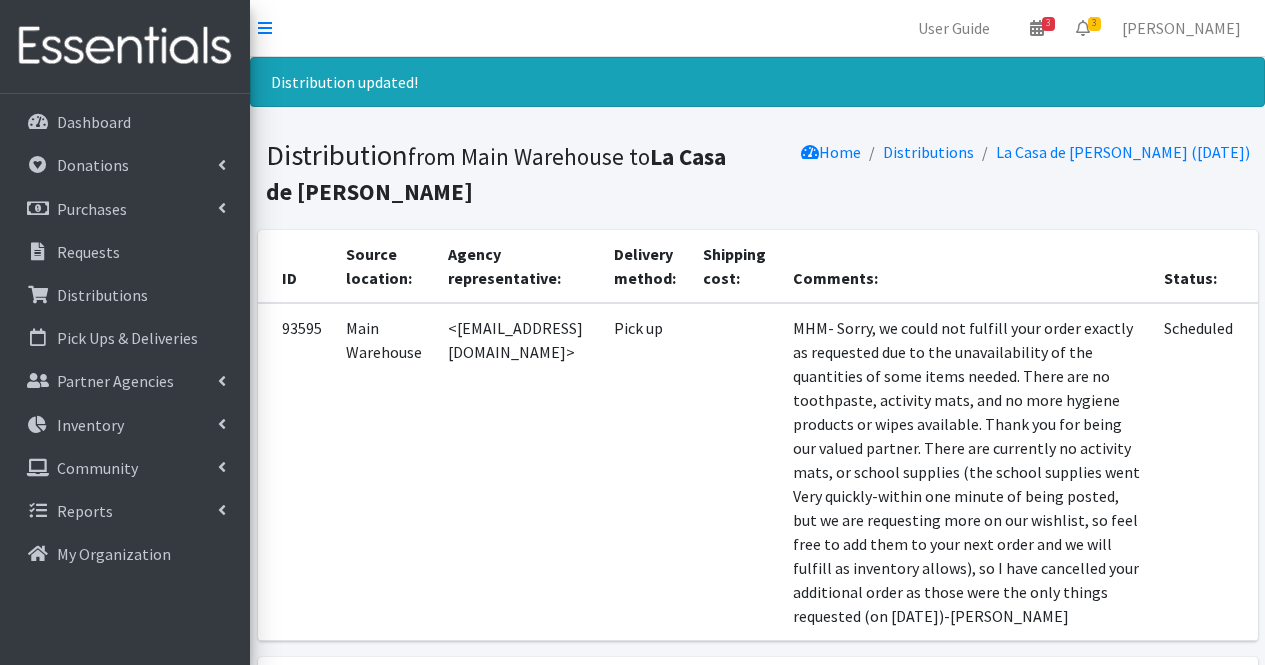 scroll, scrollTop: 0, scrollLeft: 0, axis: both 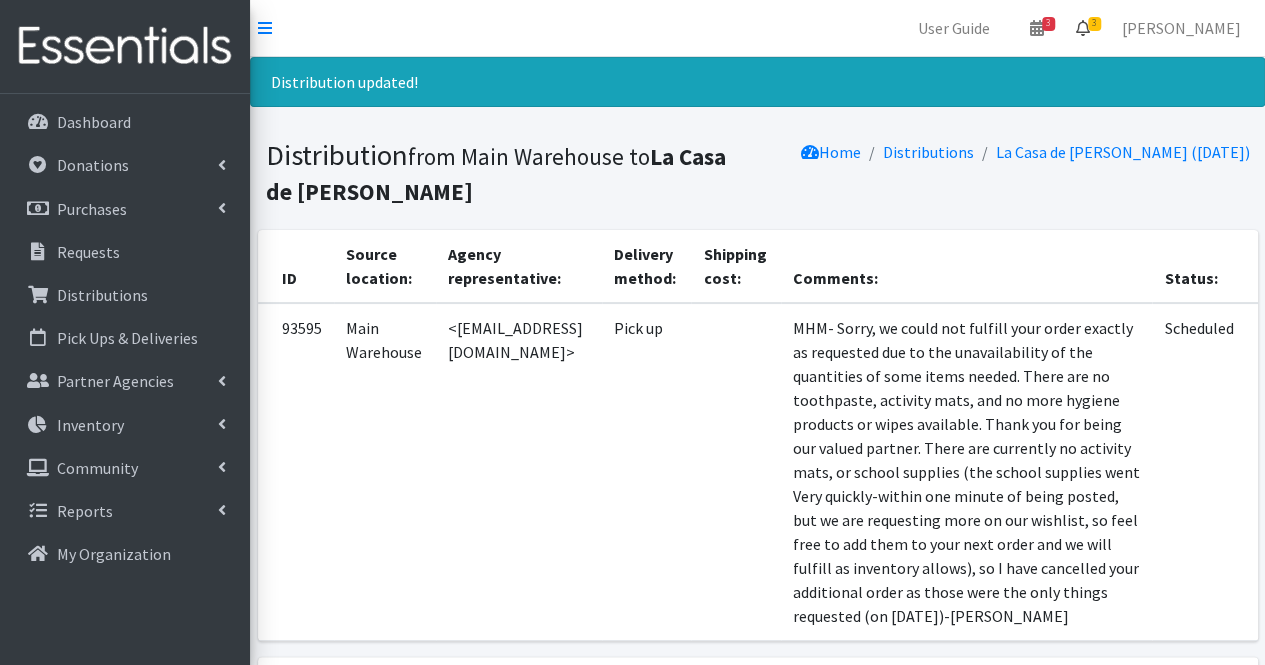 click on "3" at bounding box center [1094, 24] 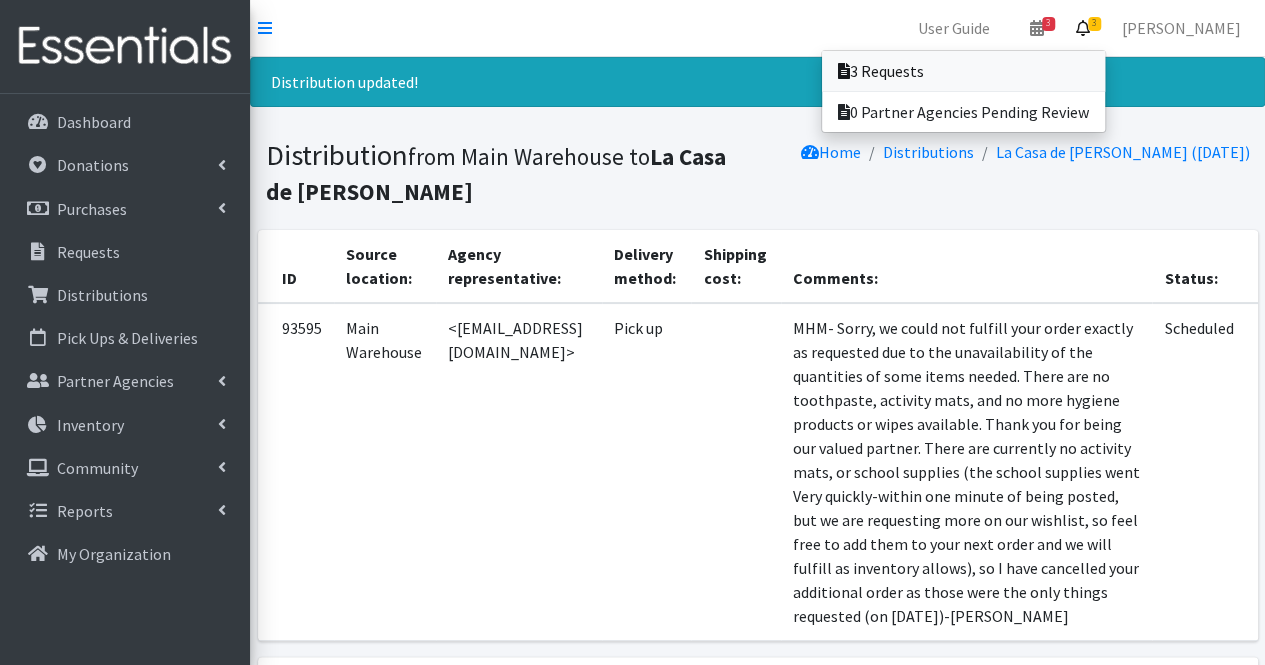click on "3
Requests" at bounding box center (963, 71) 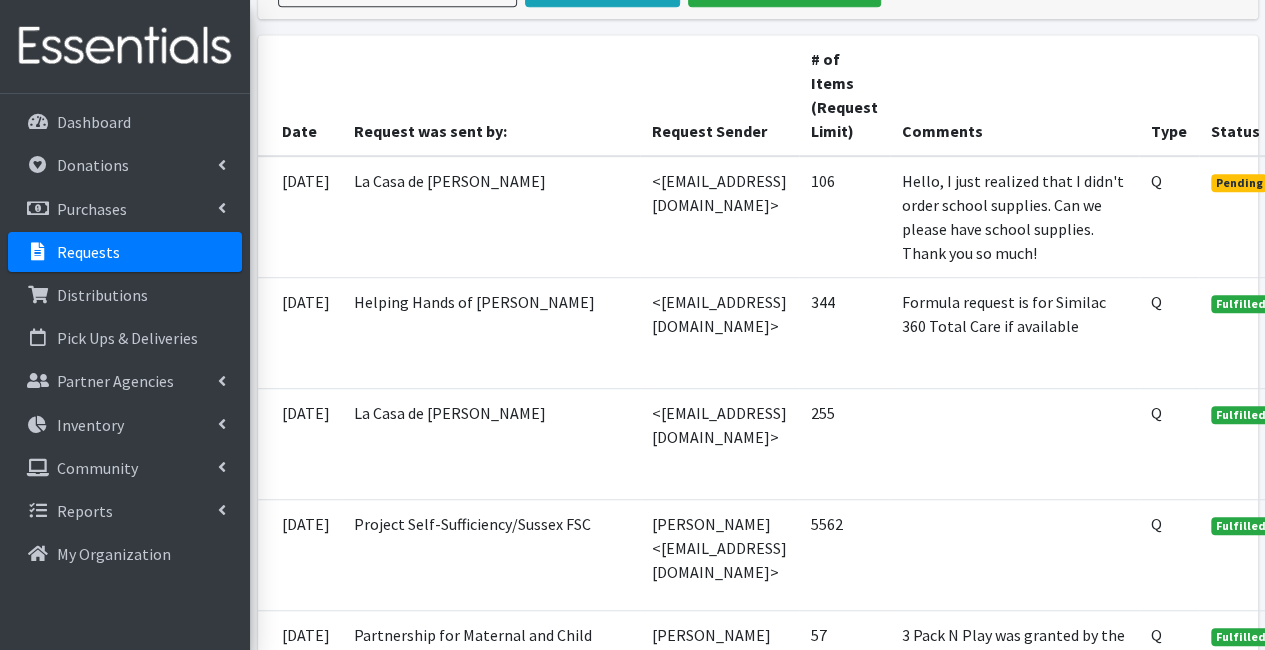 scroll, scrollTop: 484, scrollLeft: 19, axis: both 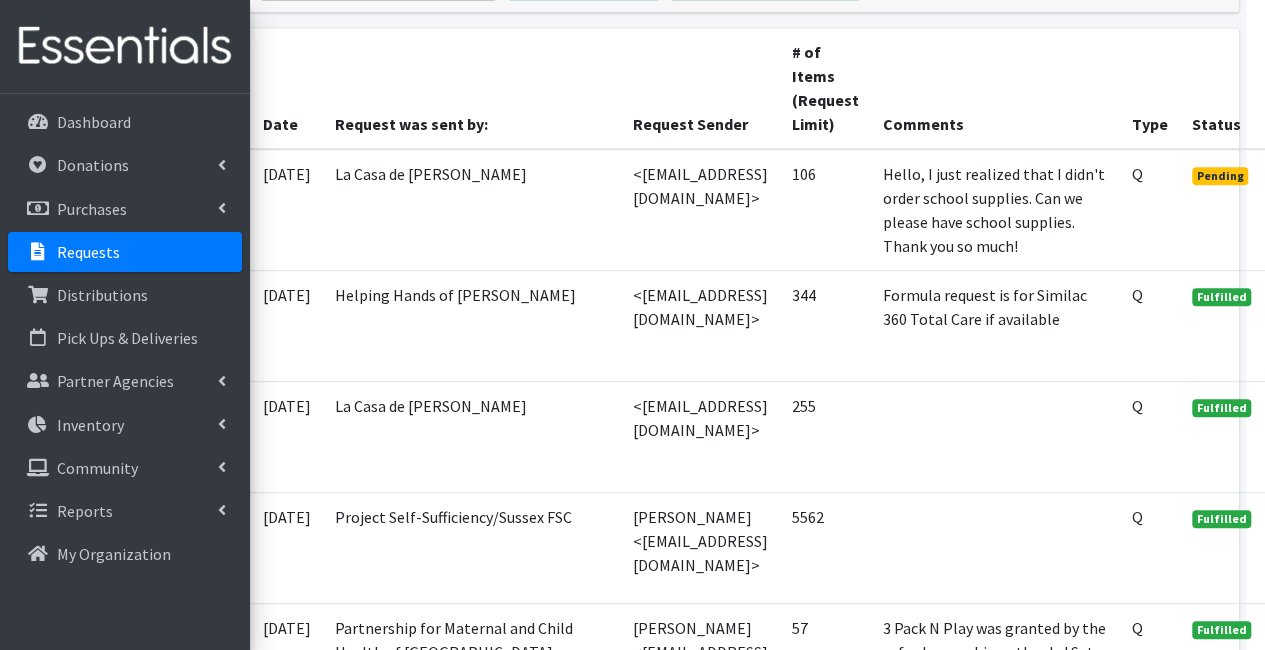 click on "Cancel" at bounding box center (1302, 206) 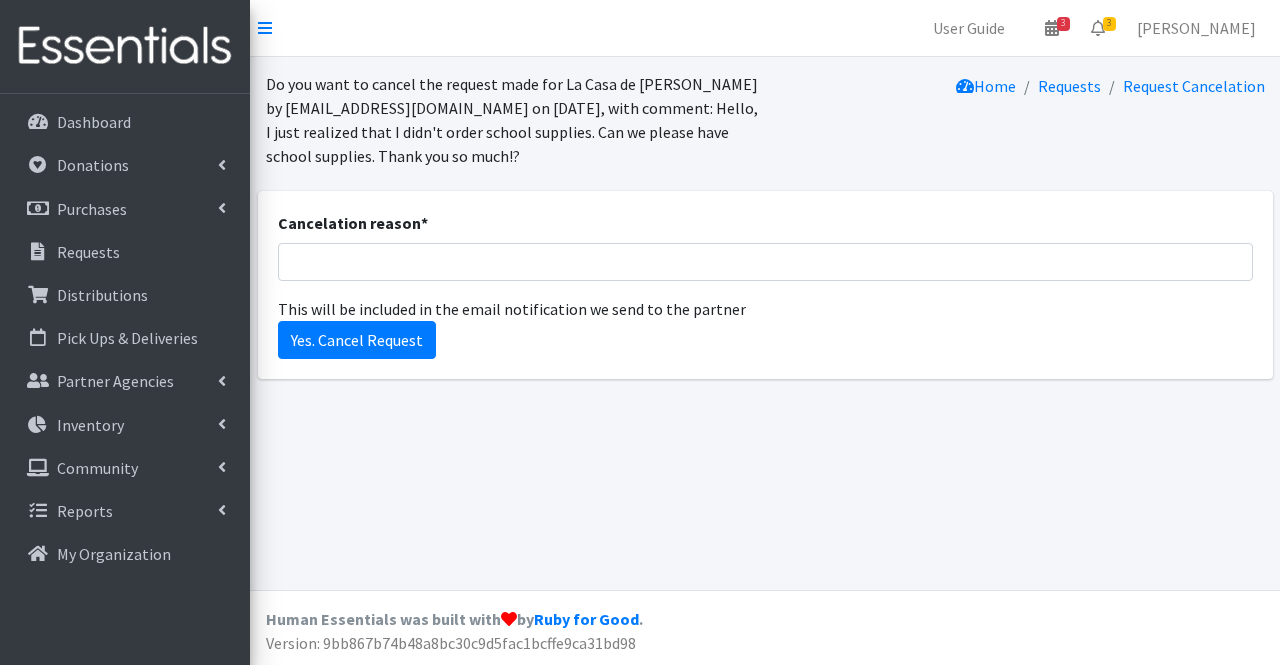 scroll, scrollTop: 0, scrollLeft: 0, axis: both 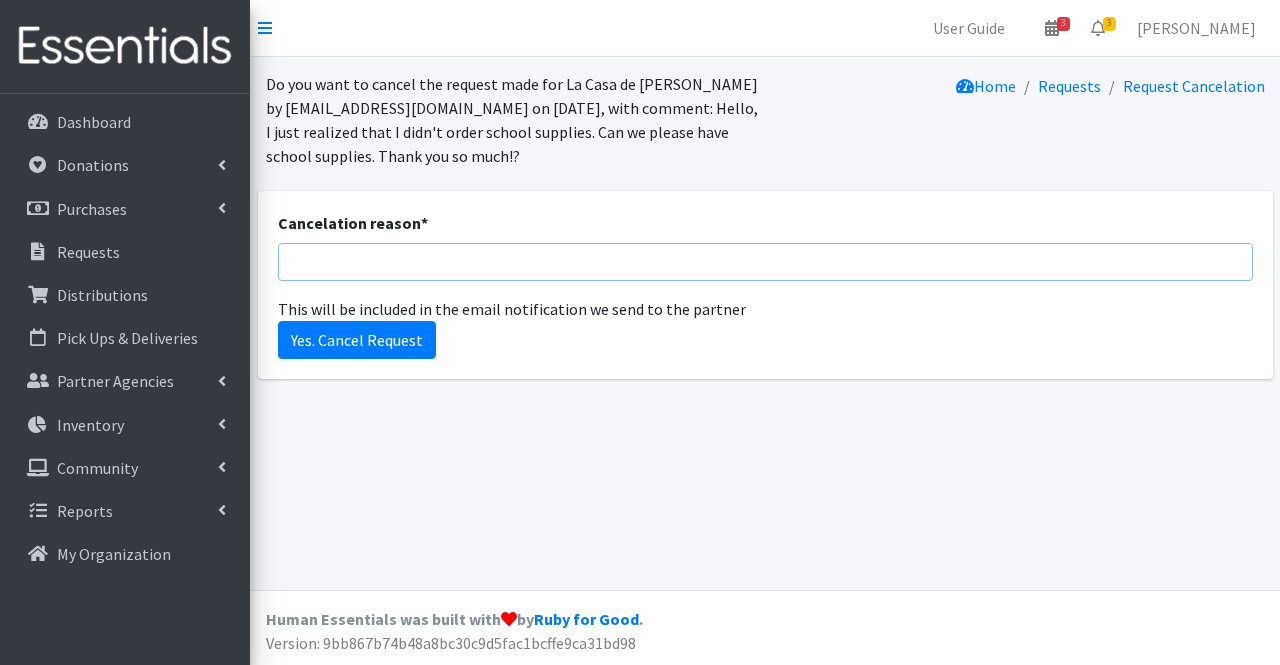 click on "Cancelation reason  *" at bounding box center [765, 262] 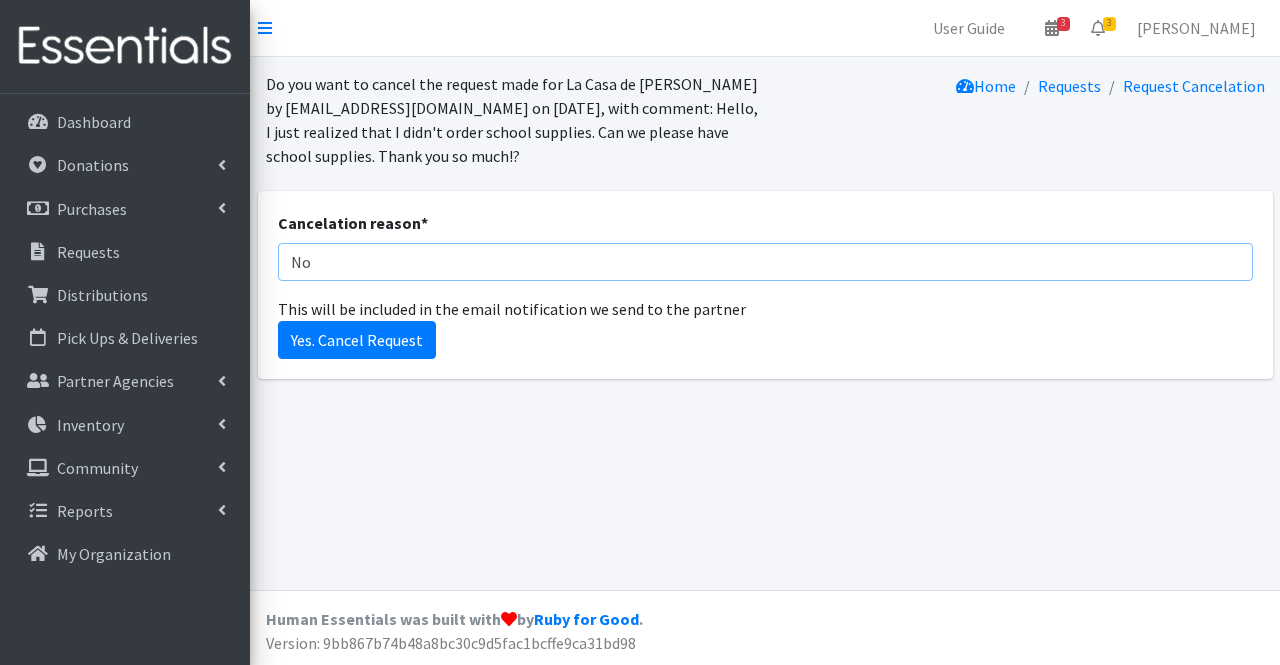 type on "N" 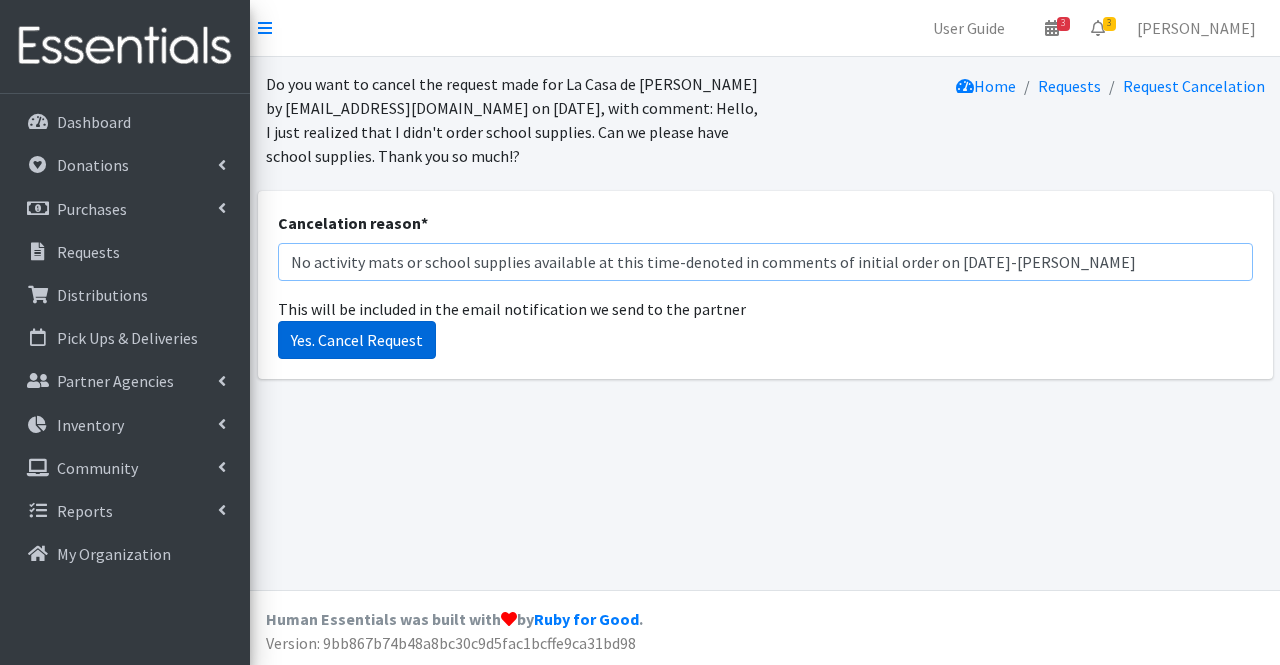 type on "No activity mats or school supplies available at this time-denoted in comments of initial order on 7/15/25-Nicole" 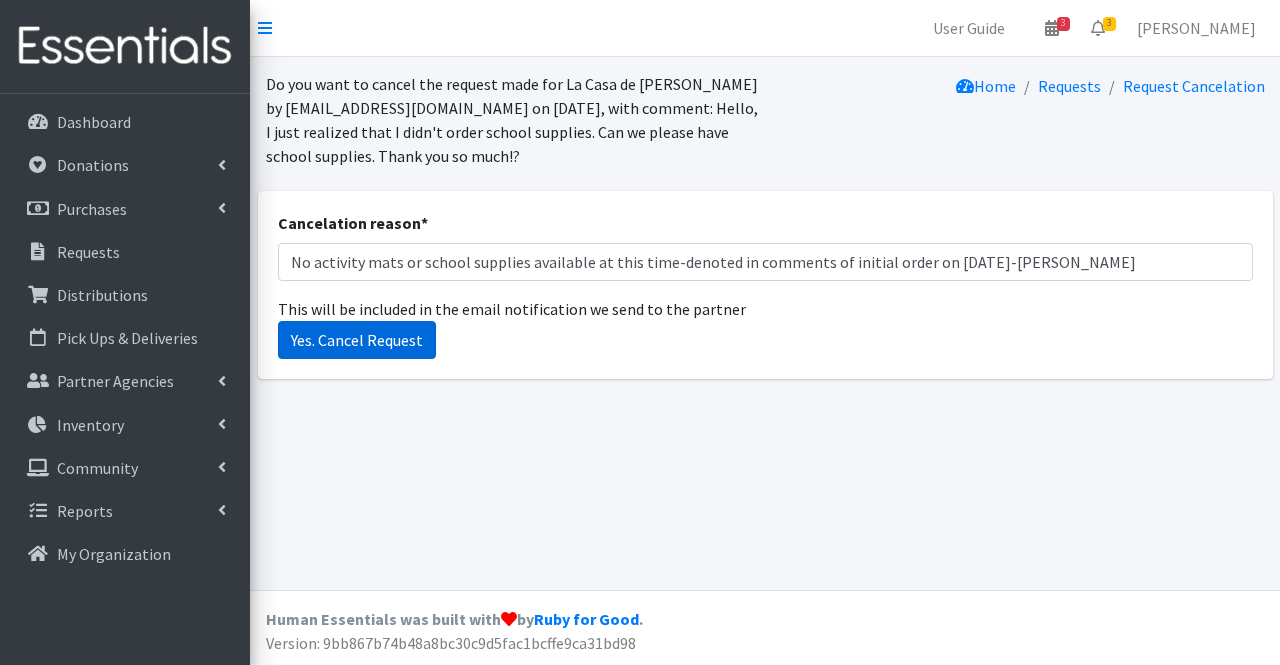 click on "Yes. Cancel Request" at bounding box center (357, 340) 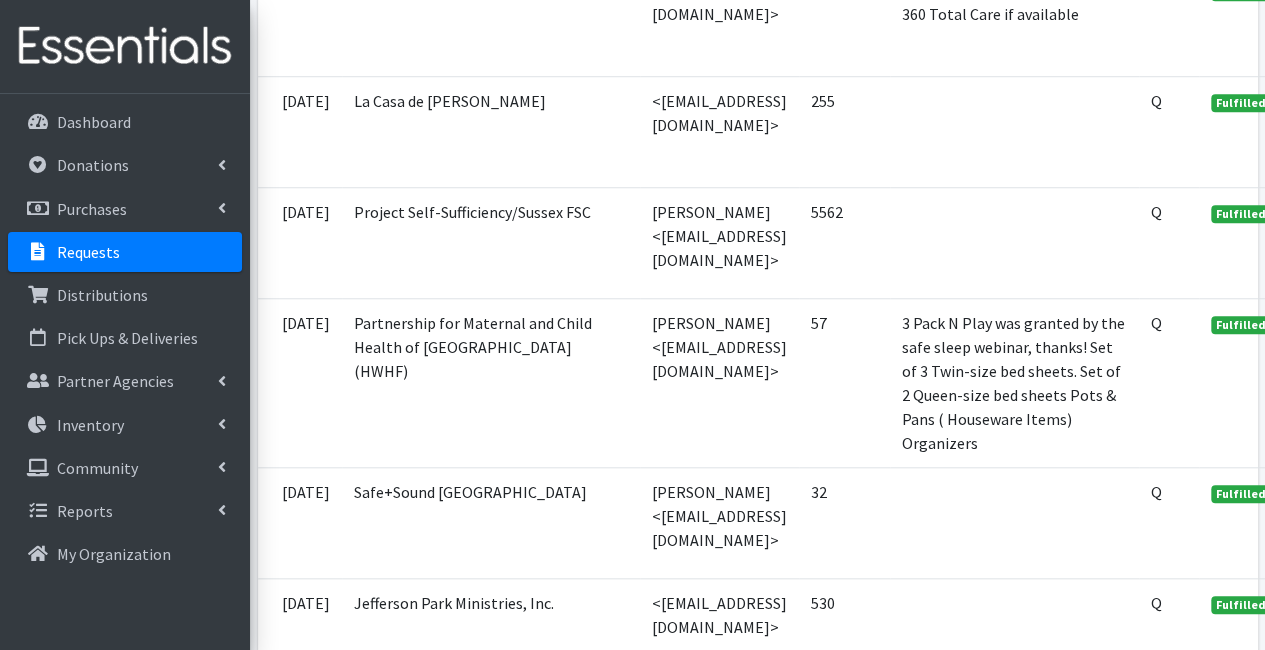 scroll, scrollTop: 736, scrollLeft: 0, axis: vertical 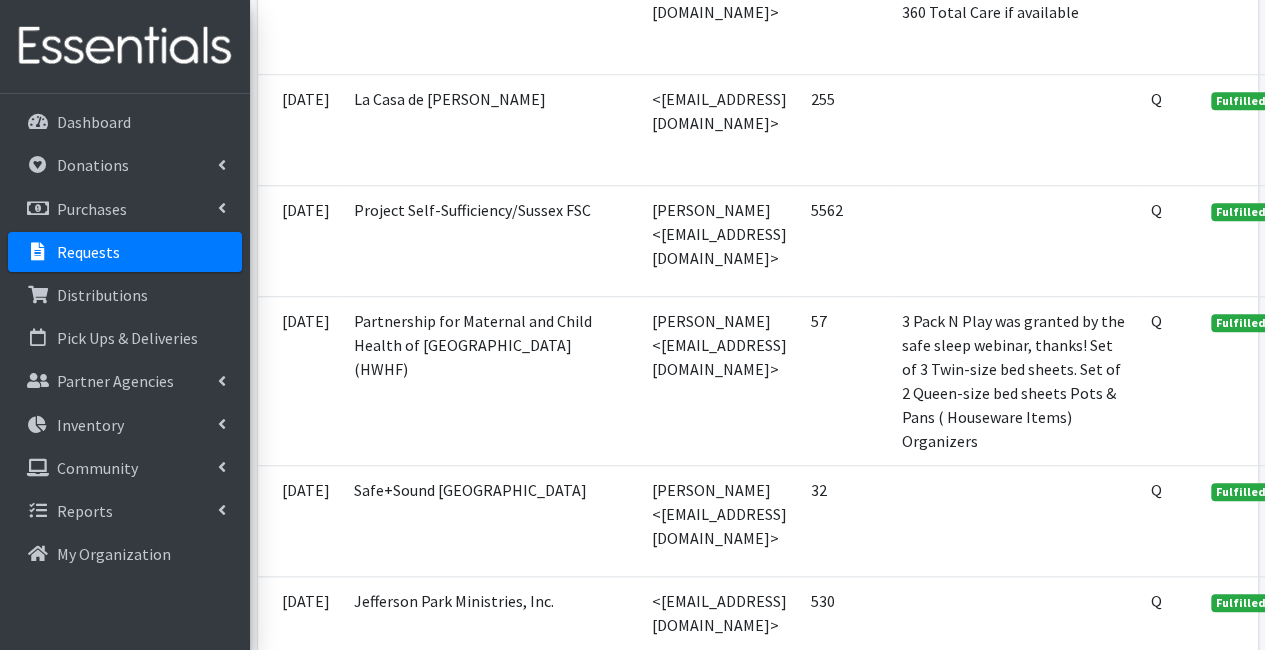 click on "Requests" at bounding box center (125, 252) 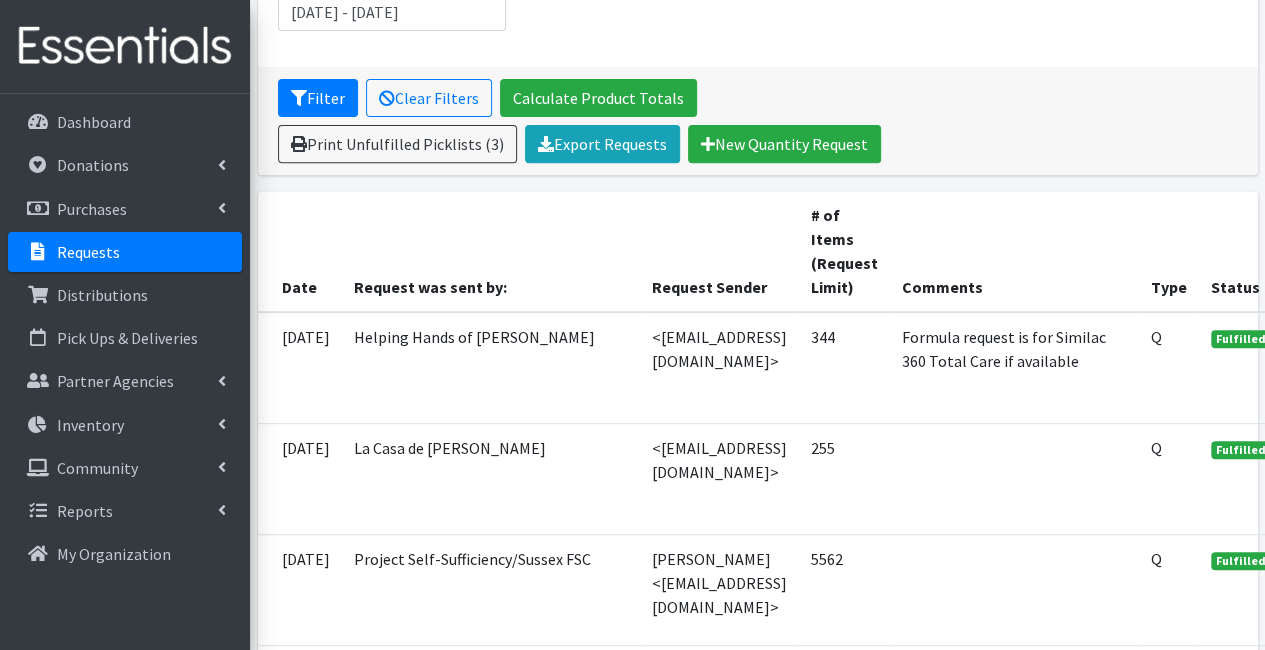 scroll, scrollTop: 322, scrollLeft: 0, axis: vertical 